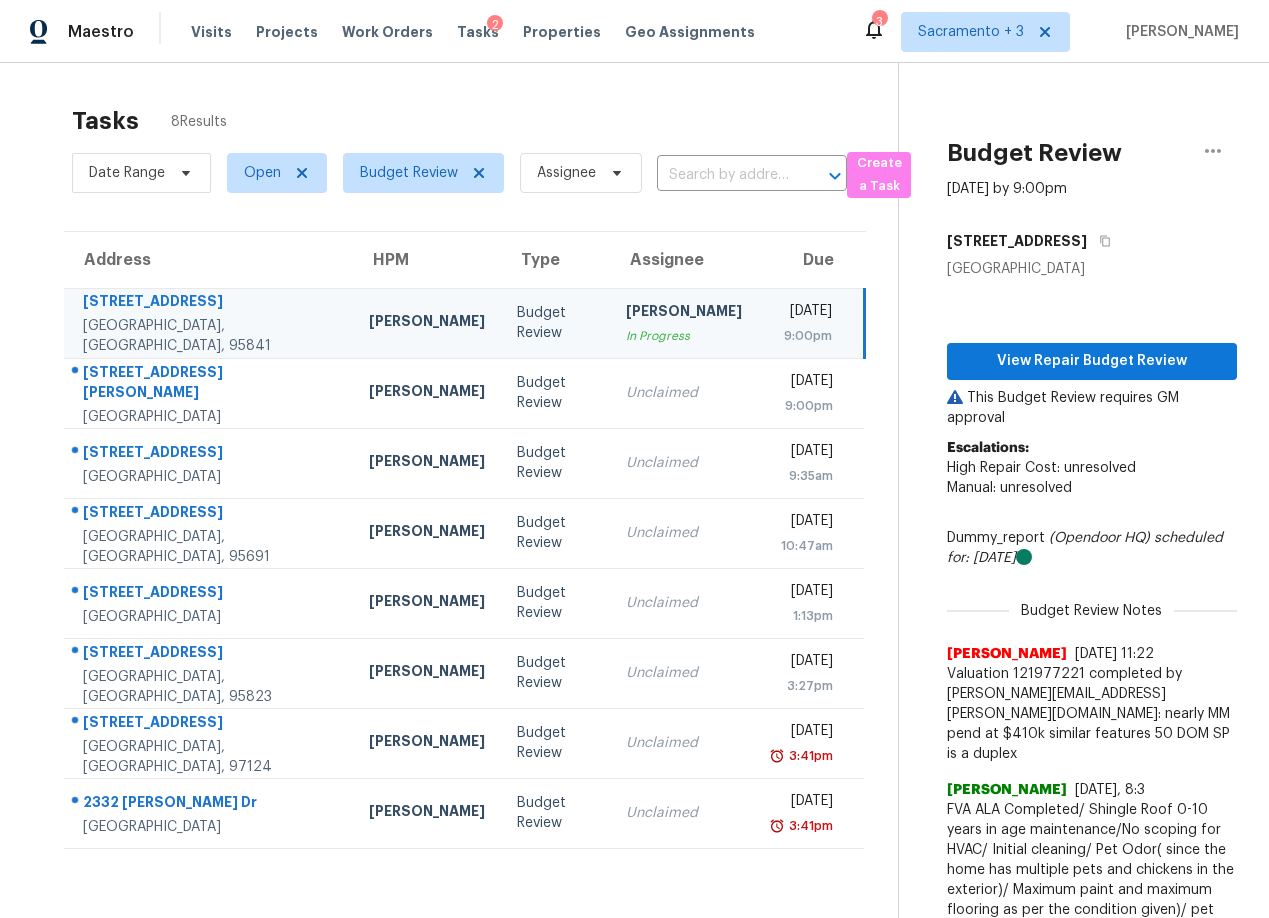 scroll, scrollTop: 0, scrollLeft: 0, axis: both 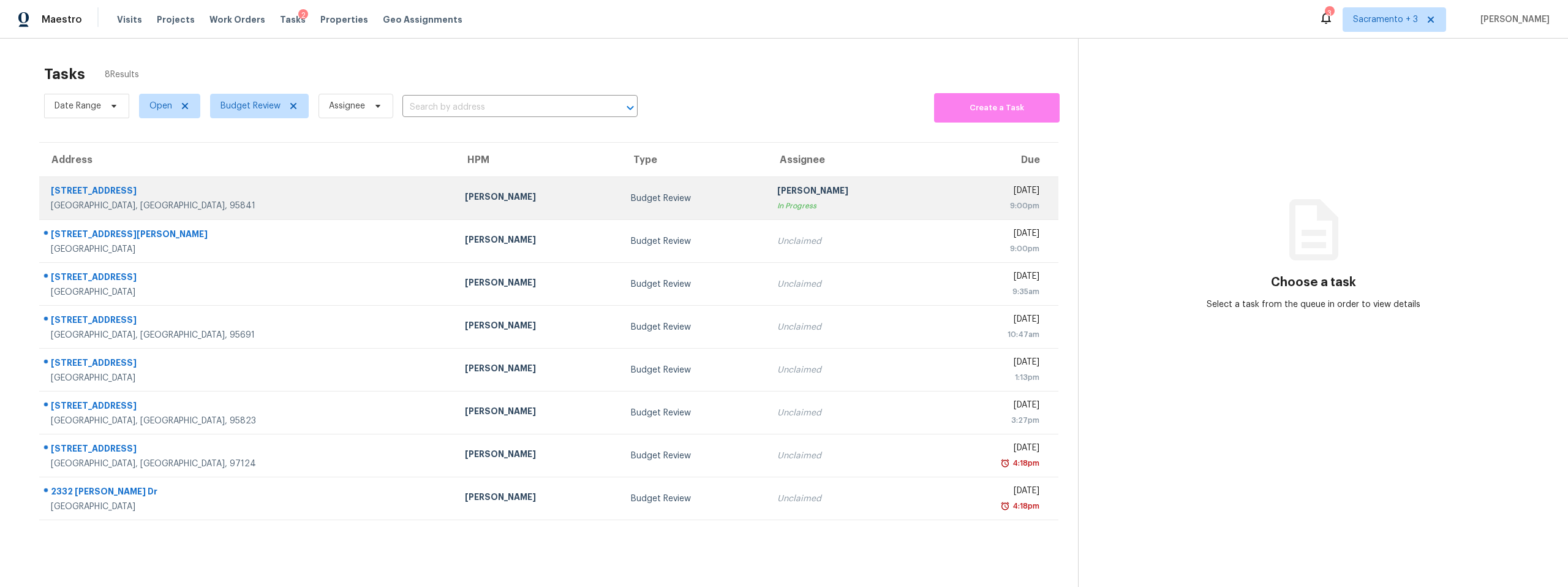 click on "[STREET_ADDRESS][PERSON_NAME]" at bounding box center (247, 199) 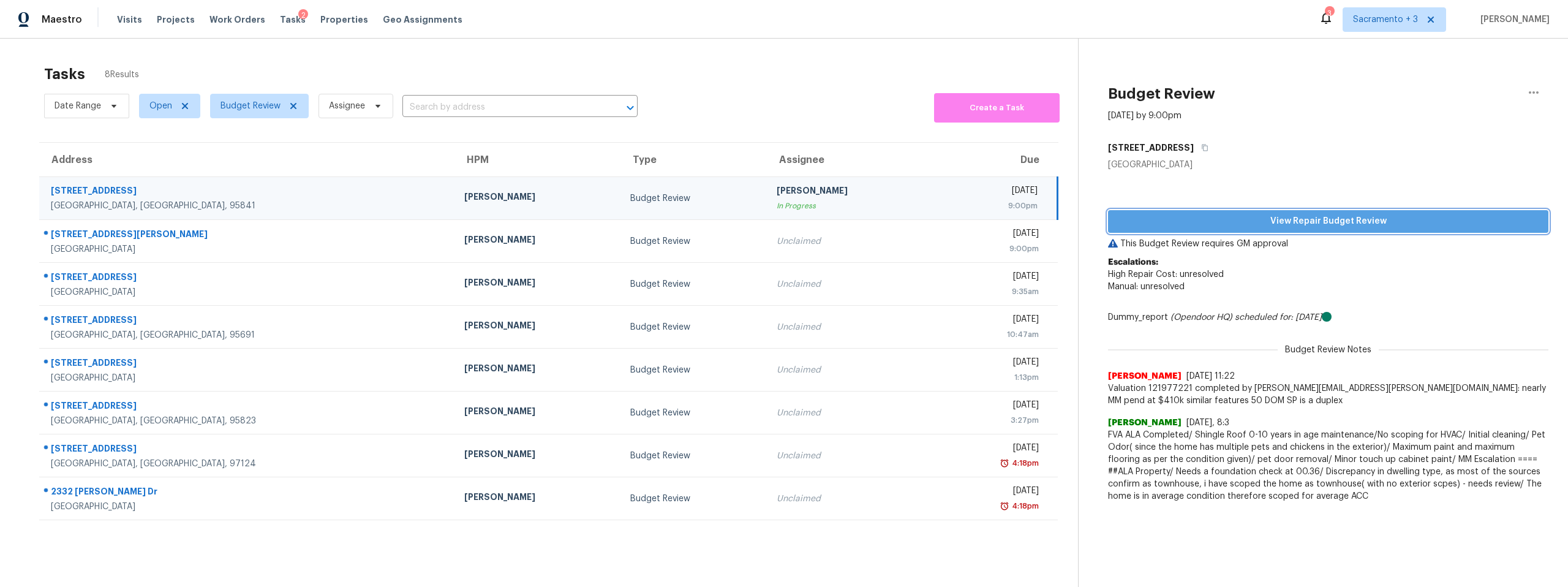 click on "View Repair Budget Review" at bounding box center [1328, 221] 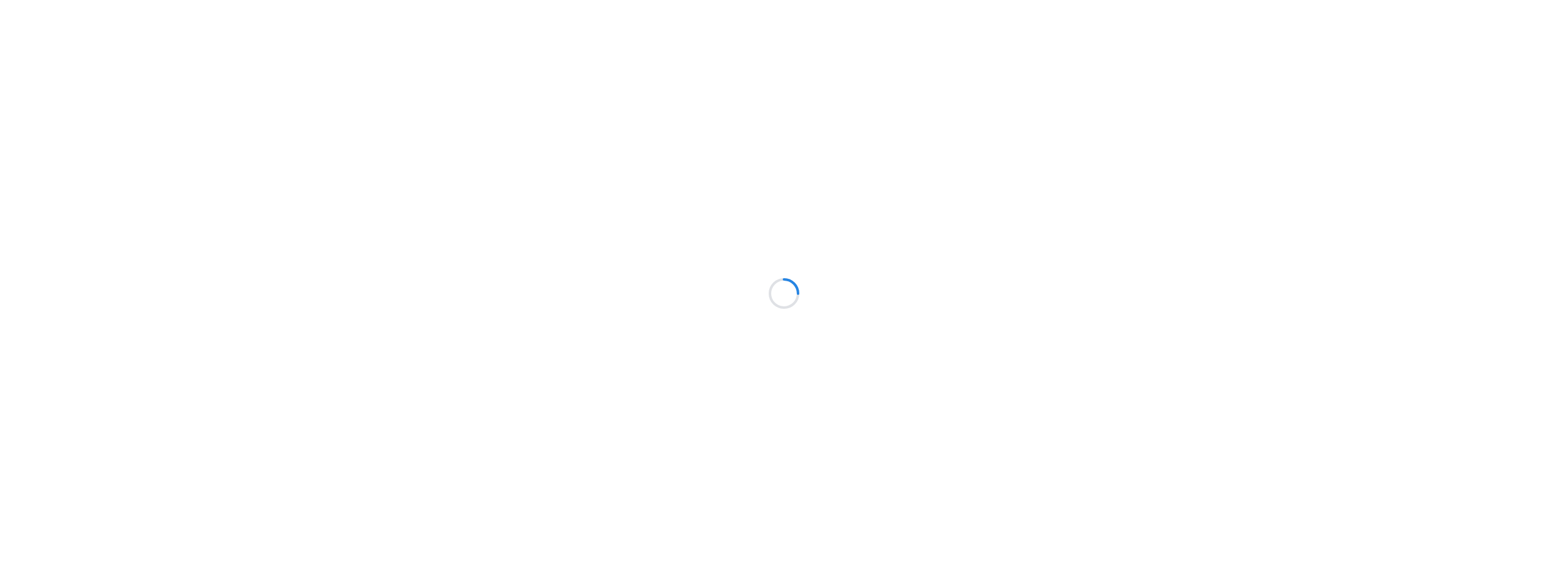 scroll, scrollTop: 0, scrollLeft: 0, axis: both 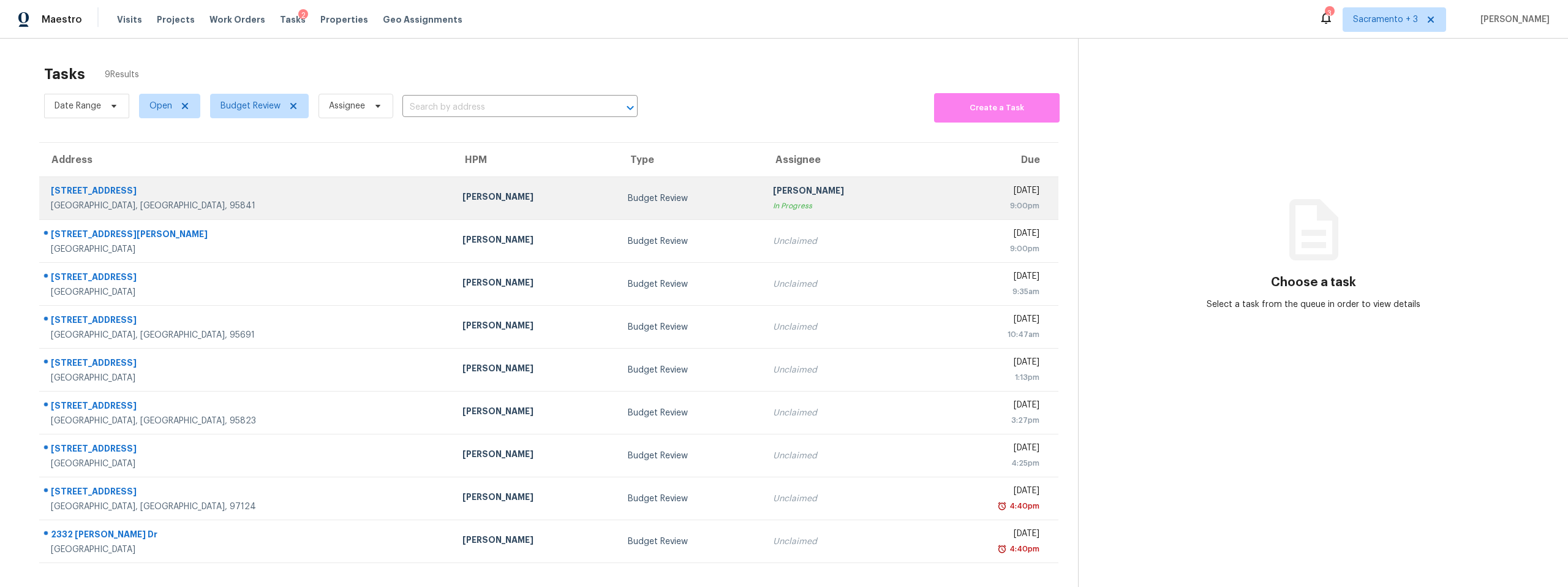 click on "[GEOGRAPHIC_DATA], [GEOGRAPHIC_DATA], 95841" at bounding box center [247, 206] 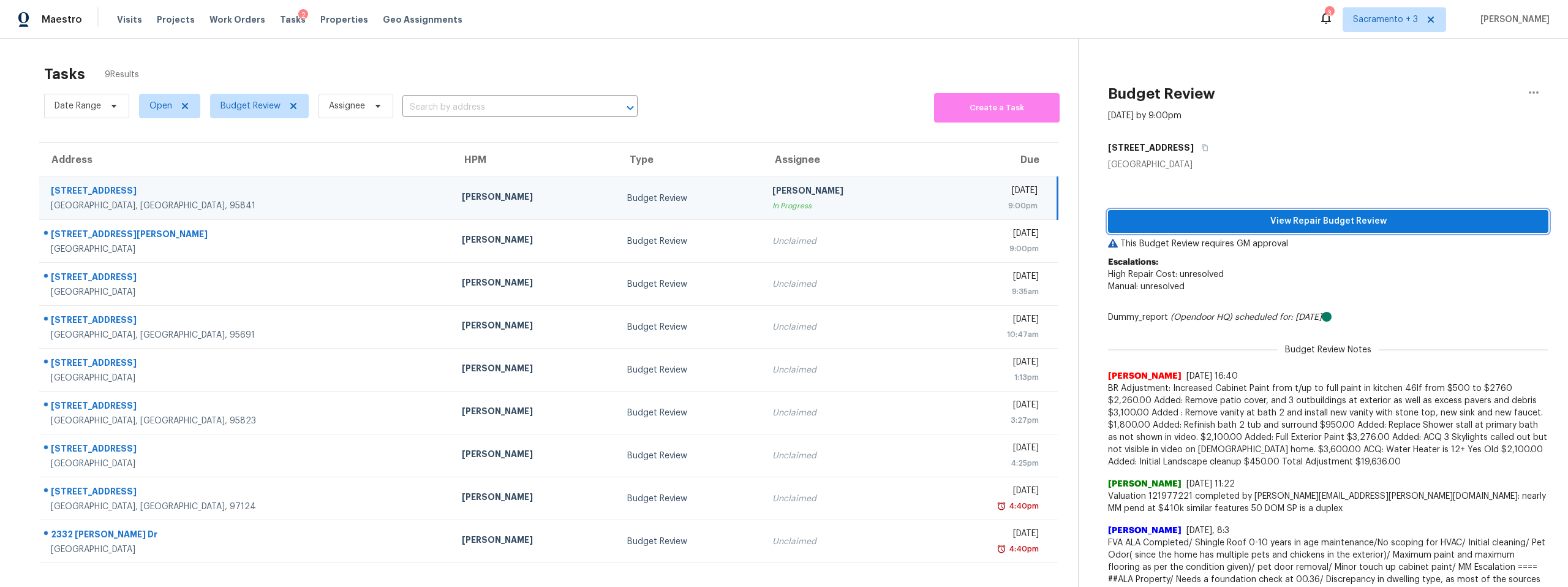 click on "View Repair Budget Review" at bounding box center [1328, 221] 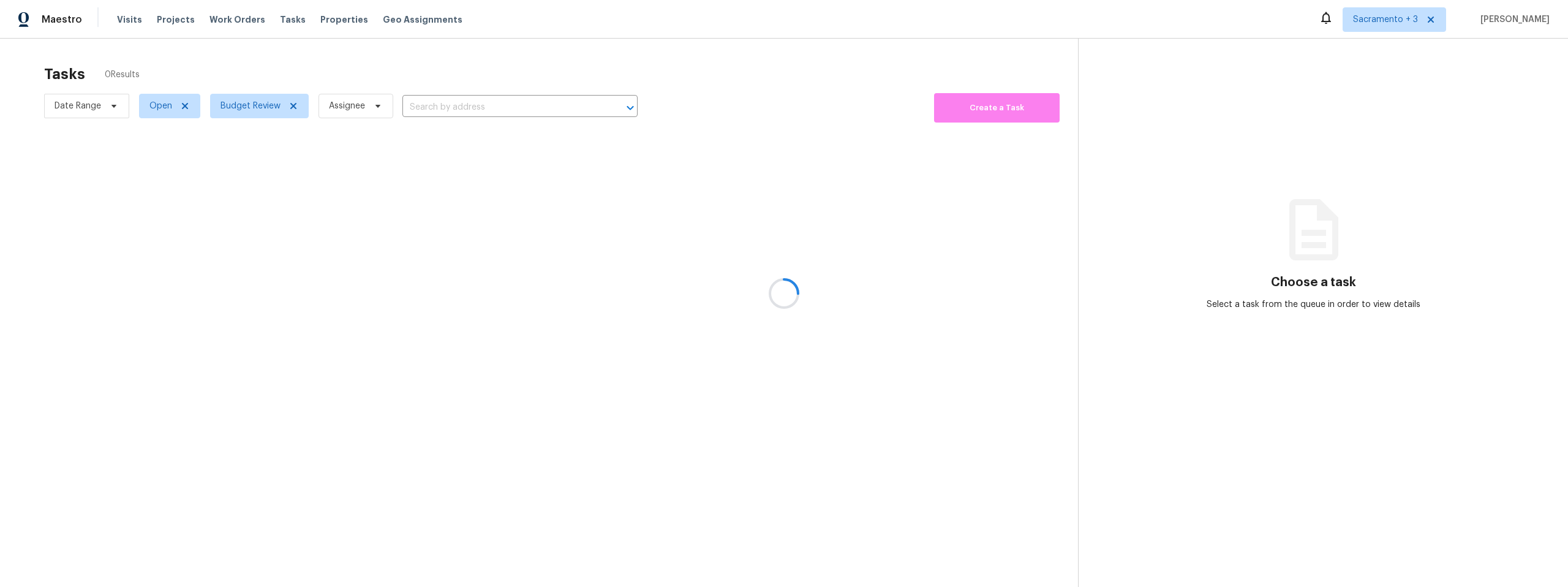 scroll, scrollTop: 0, scrollLeft: 0, axis: both 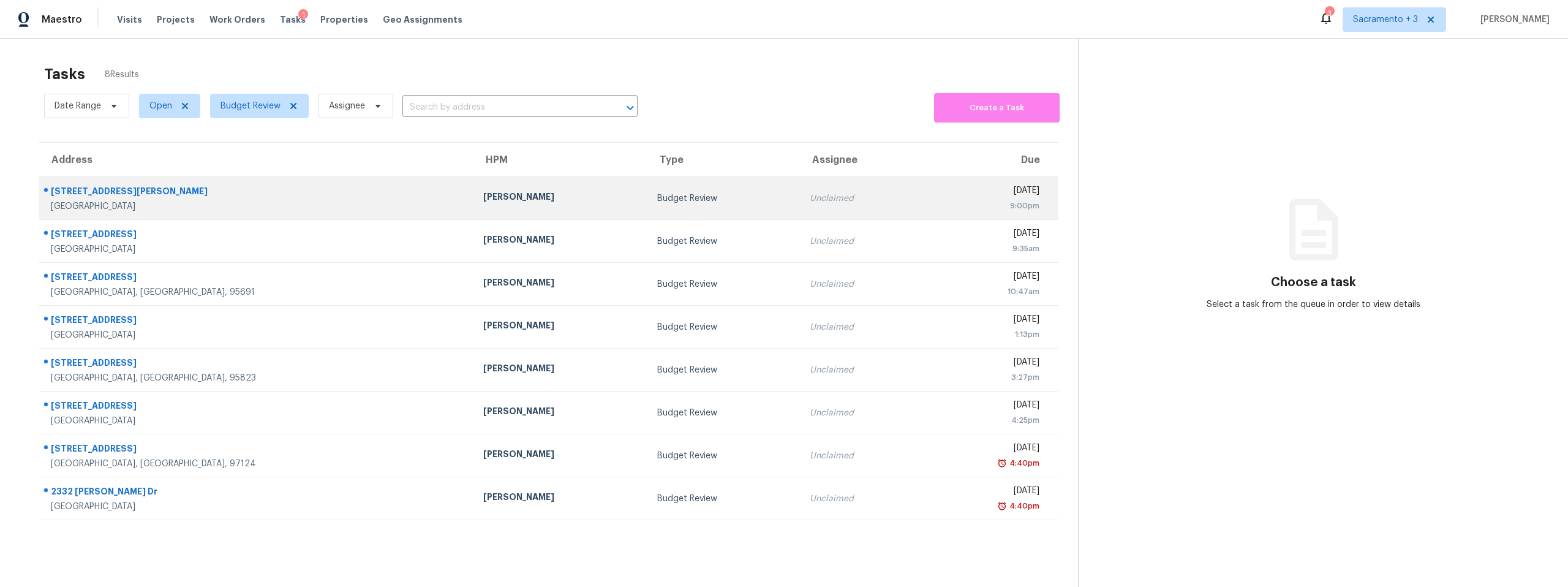 click on "Citrus Heights, CA, 95621" at bounding box center [257, 206] 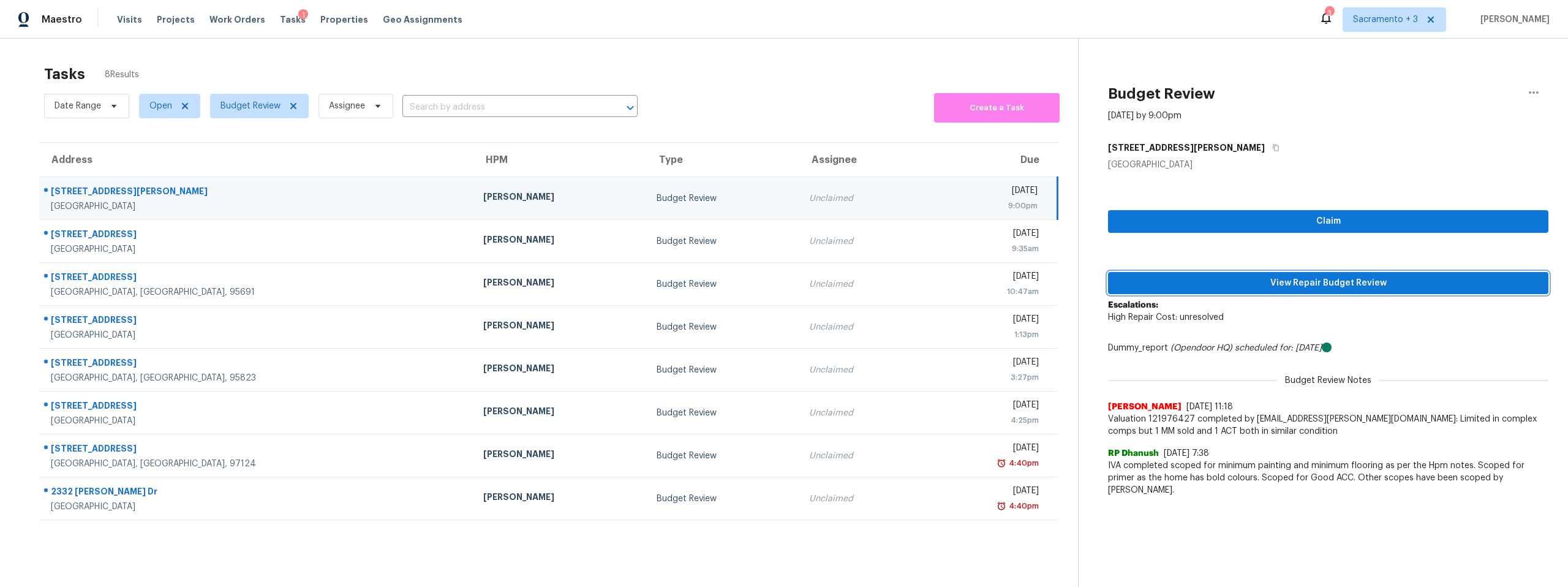 click on "View Repair Budget Review" at bounding box center [1328, 283] 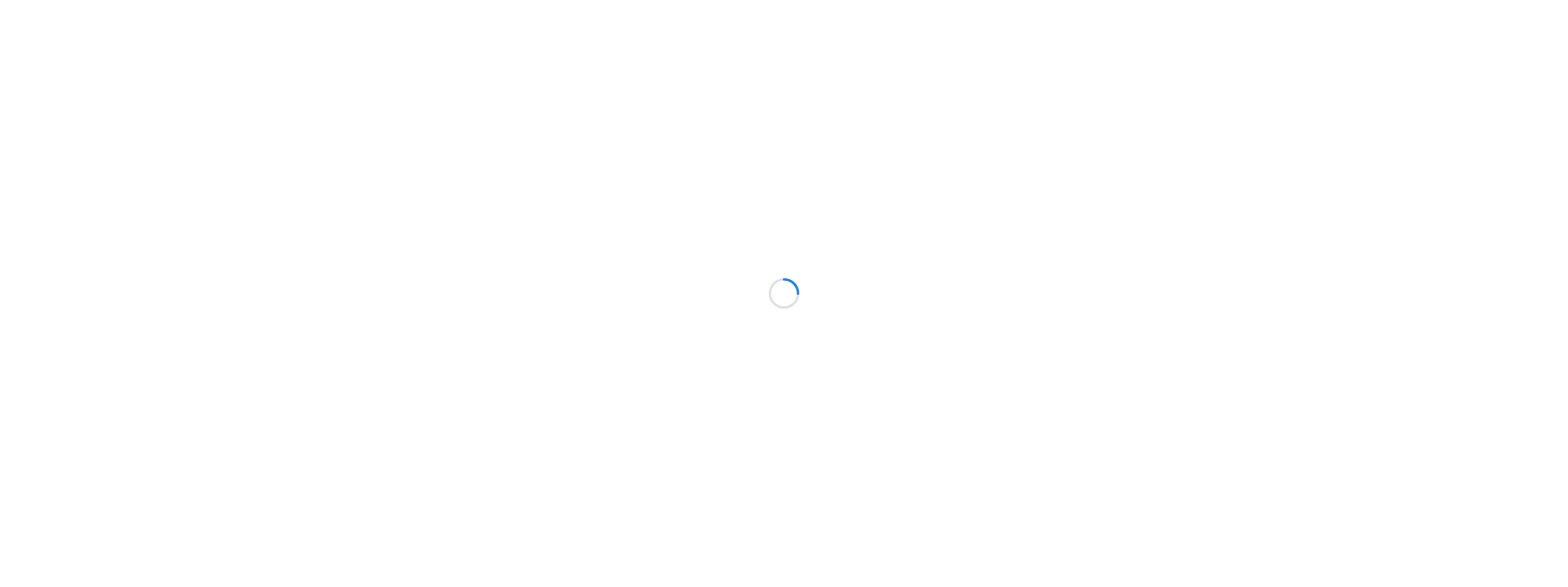 scroll, scrollTop: 0, scrollLeft: 0, axis: both 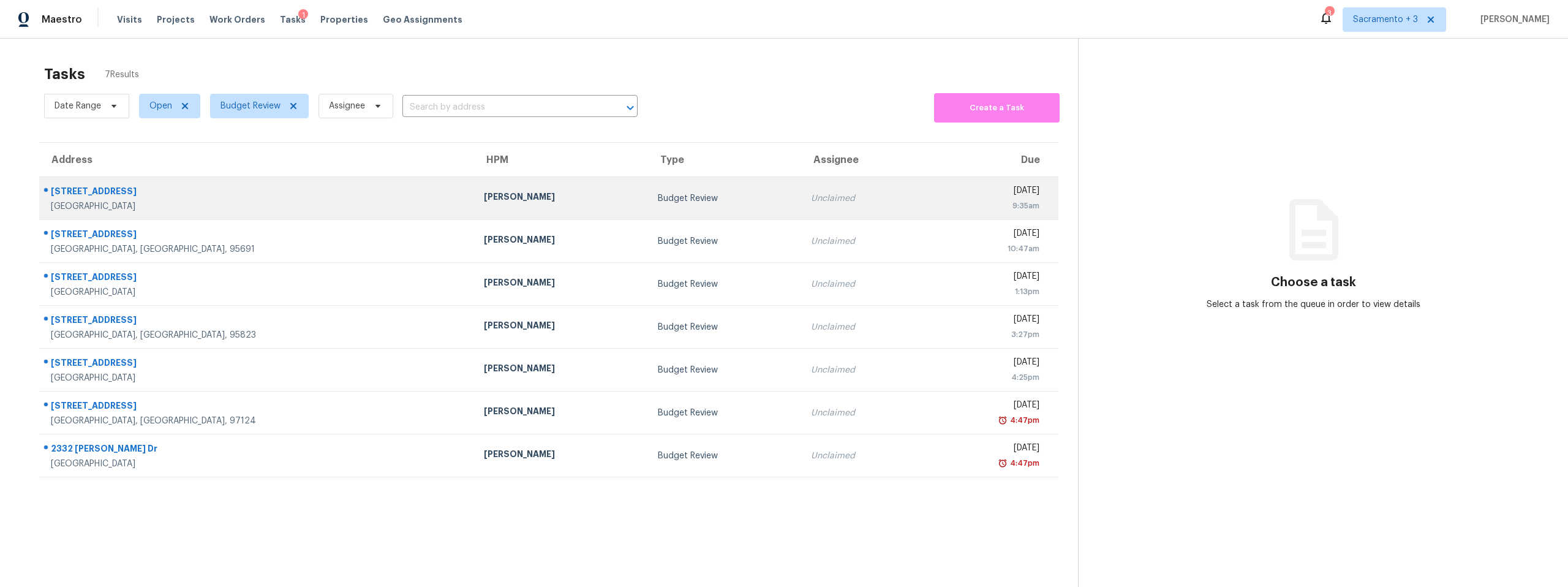 click on "[STREET_ADDRESS]" at bounding box center [257, 192] 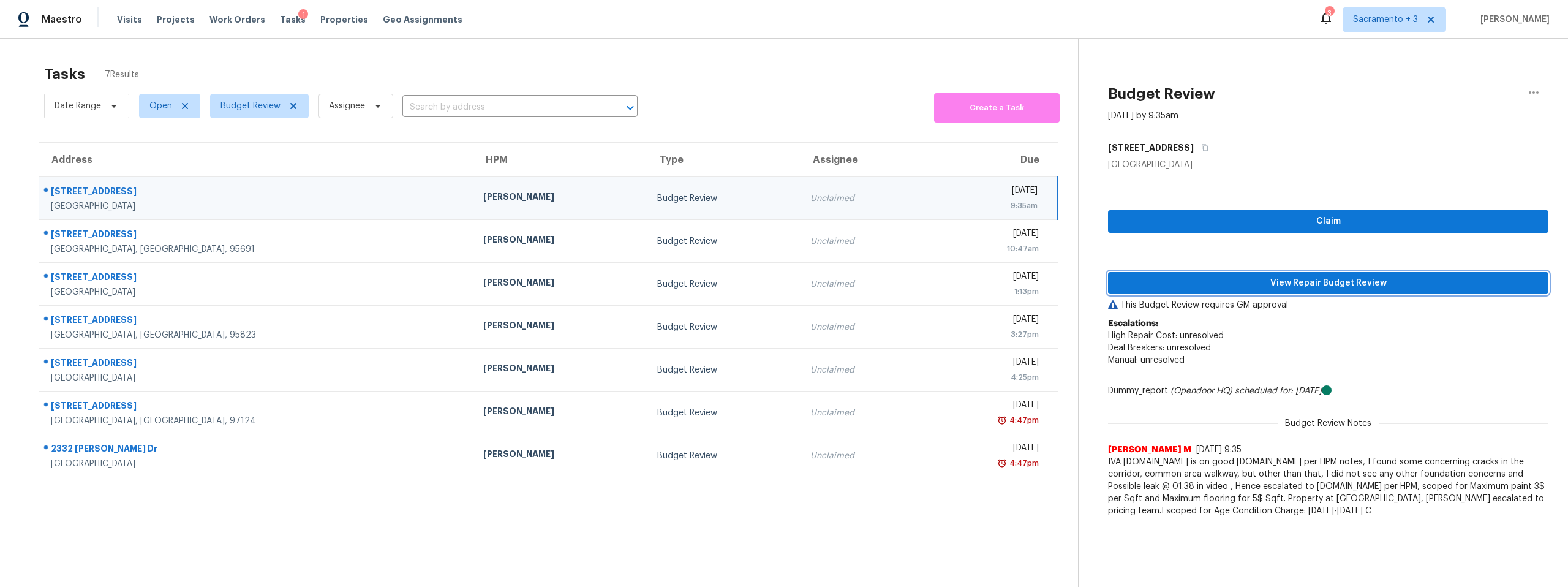 click on "View Repair Budget Review" at bounding box center [1328, 283] 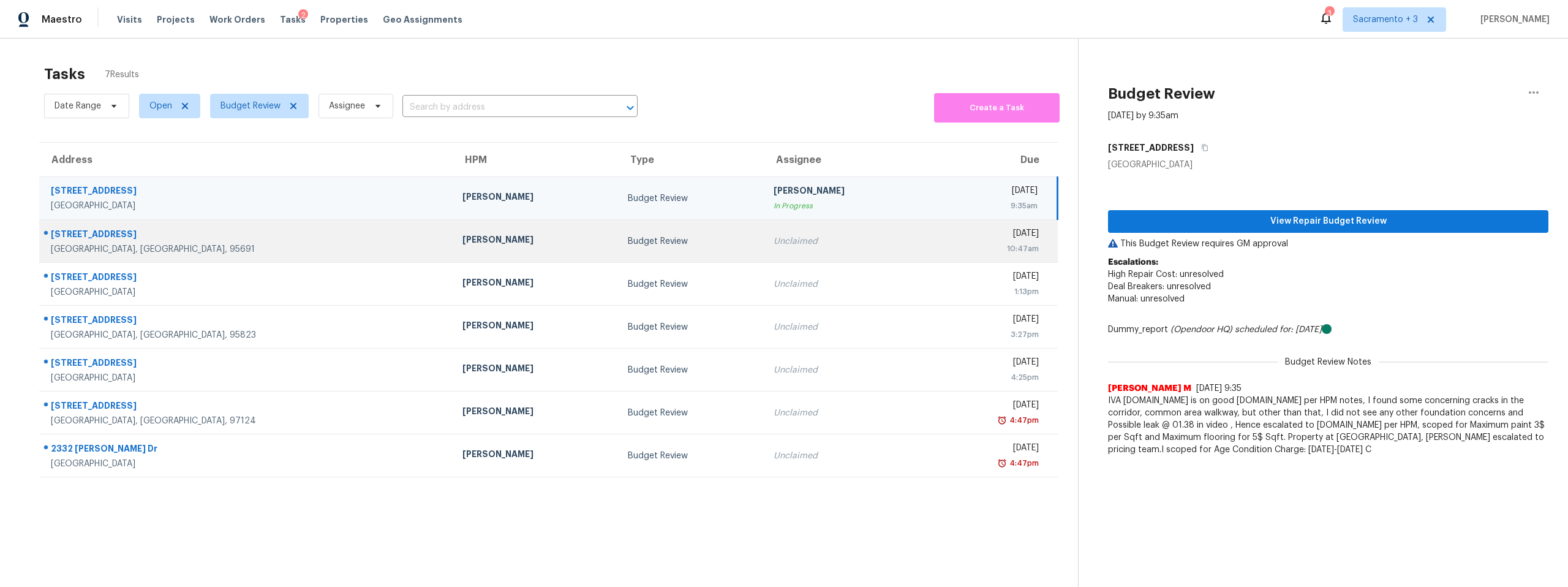click on "2764 Rogue River Cir" at bounding box center [247, 235] 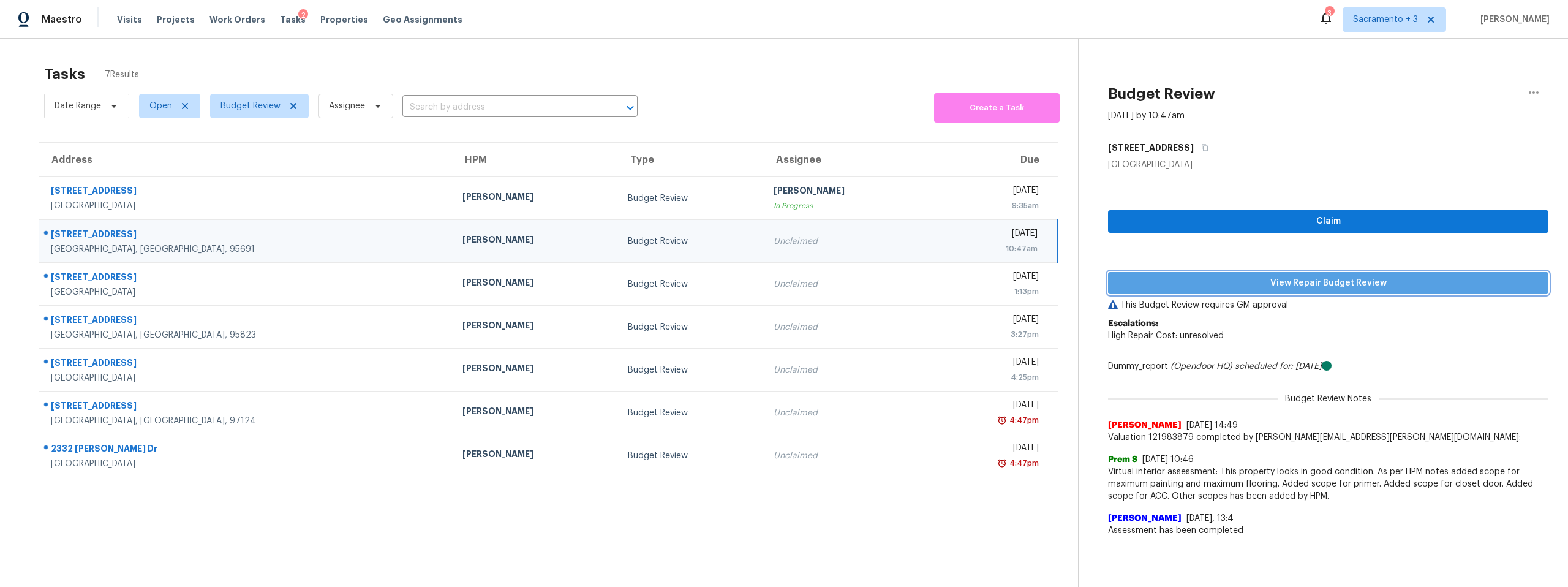 click on "View Repair Budget Review" at bounding box center (1328, 283) 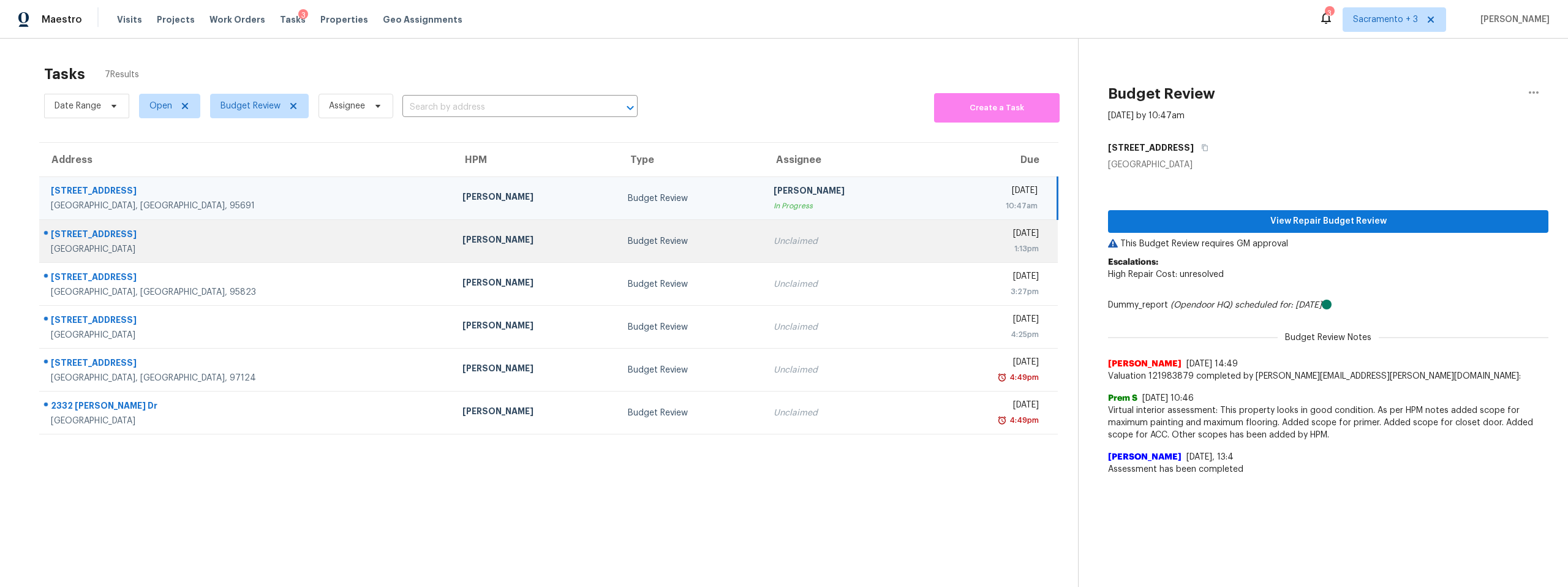 click on "2193 Edgewood Rd" at bounding box center (247, 235) 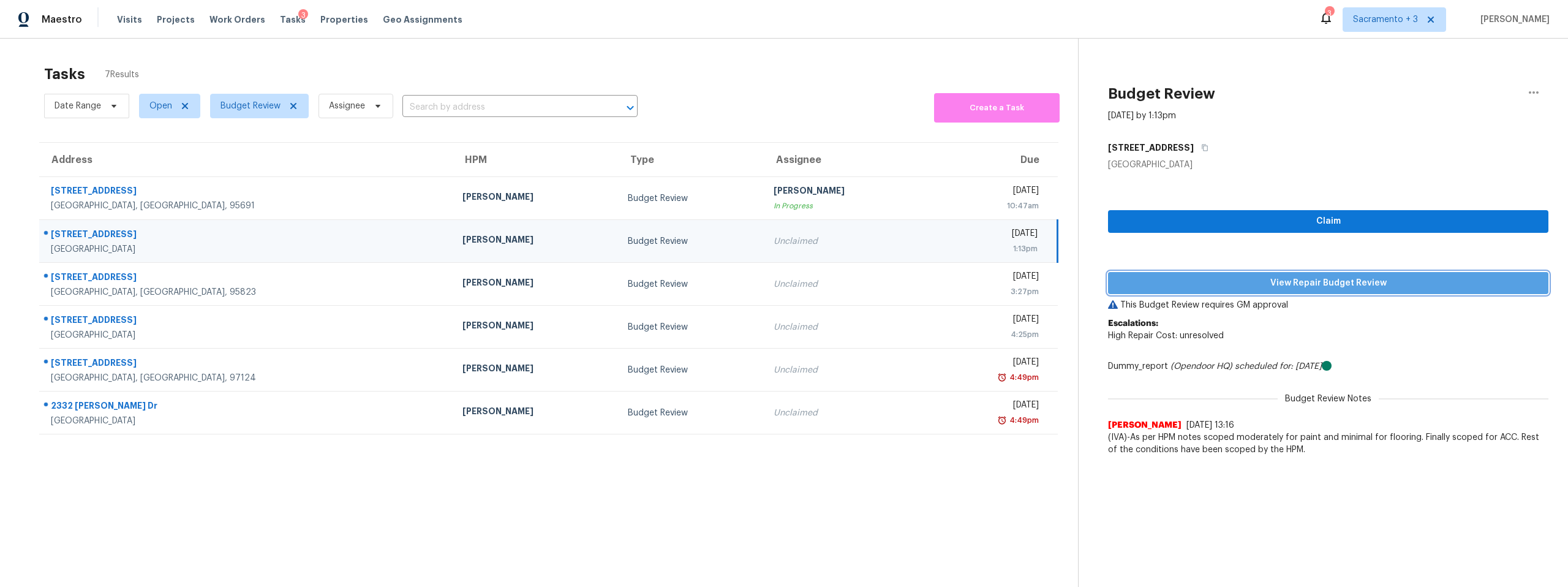 click on "View Repair Budget Review" at bounding box center (1328, 283) 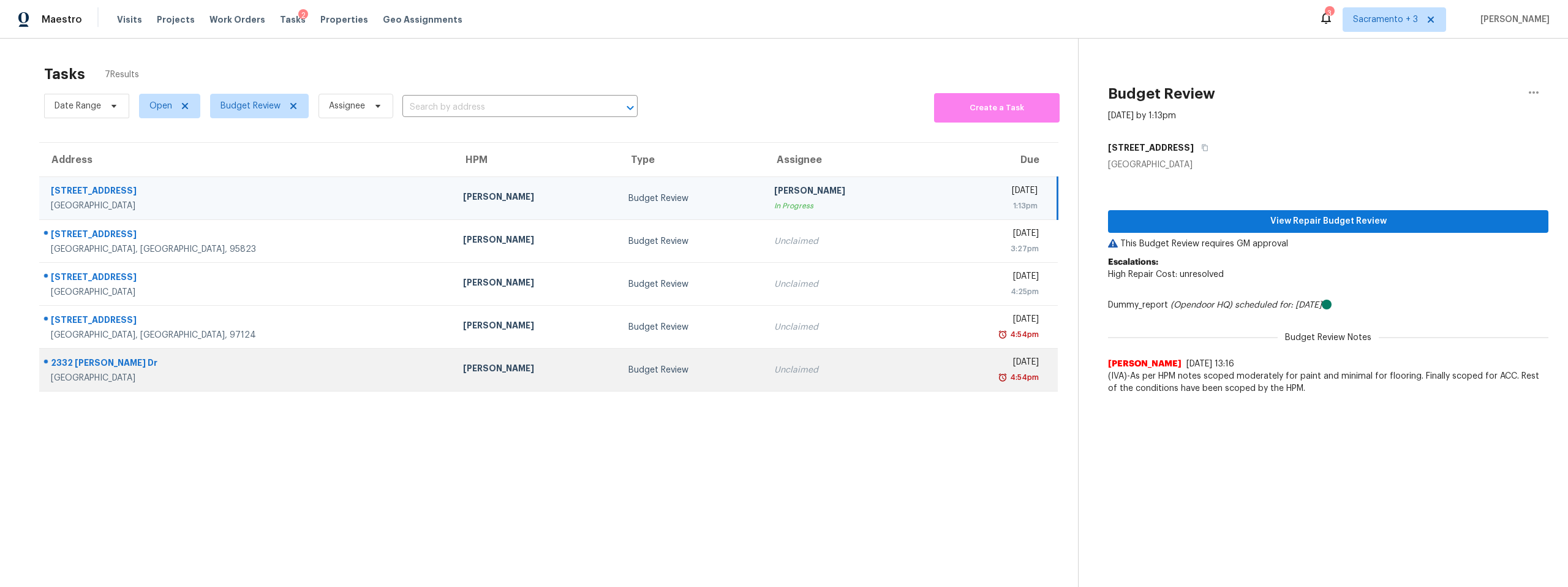 click on "2332 Benita Dr" at bounding box center [247, 364] 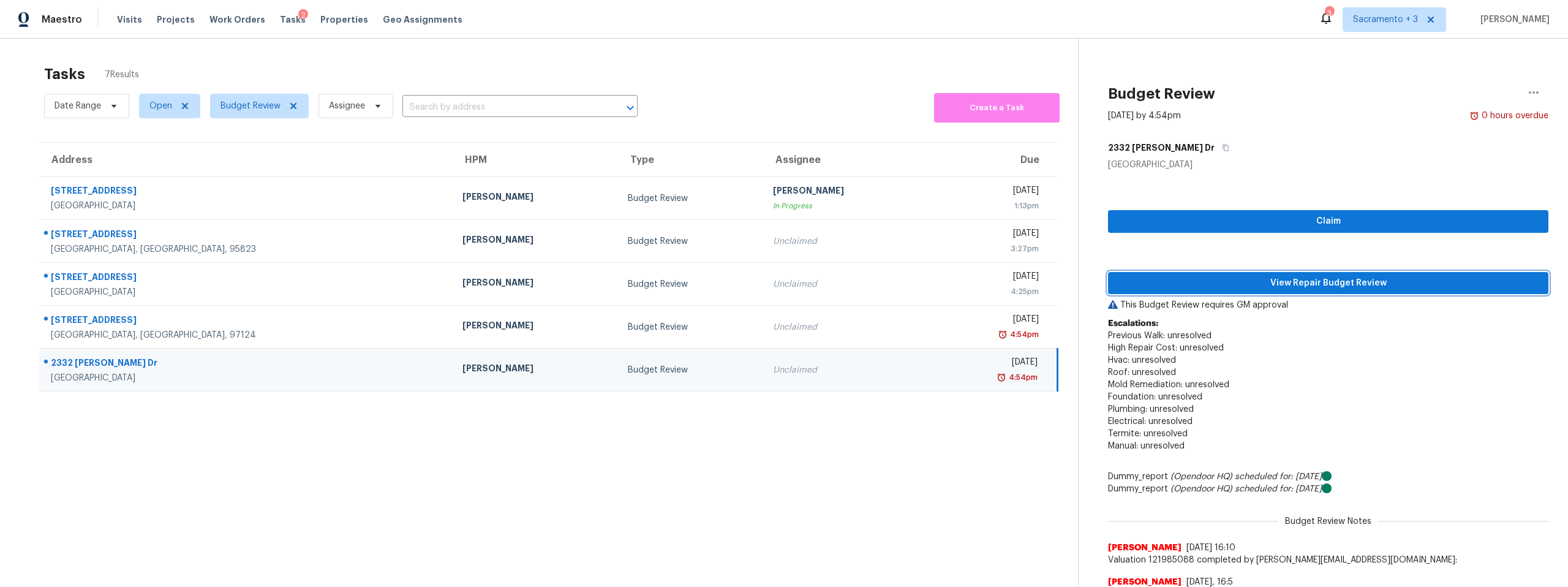 click on "View Repair Budget Review" at bounding box center (1328, 283) 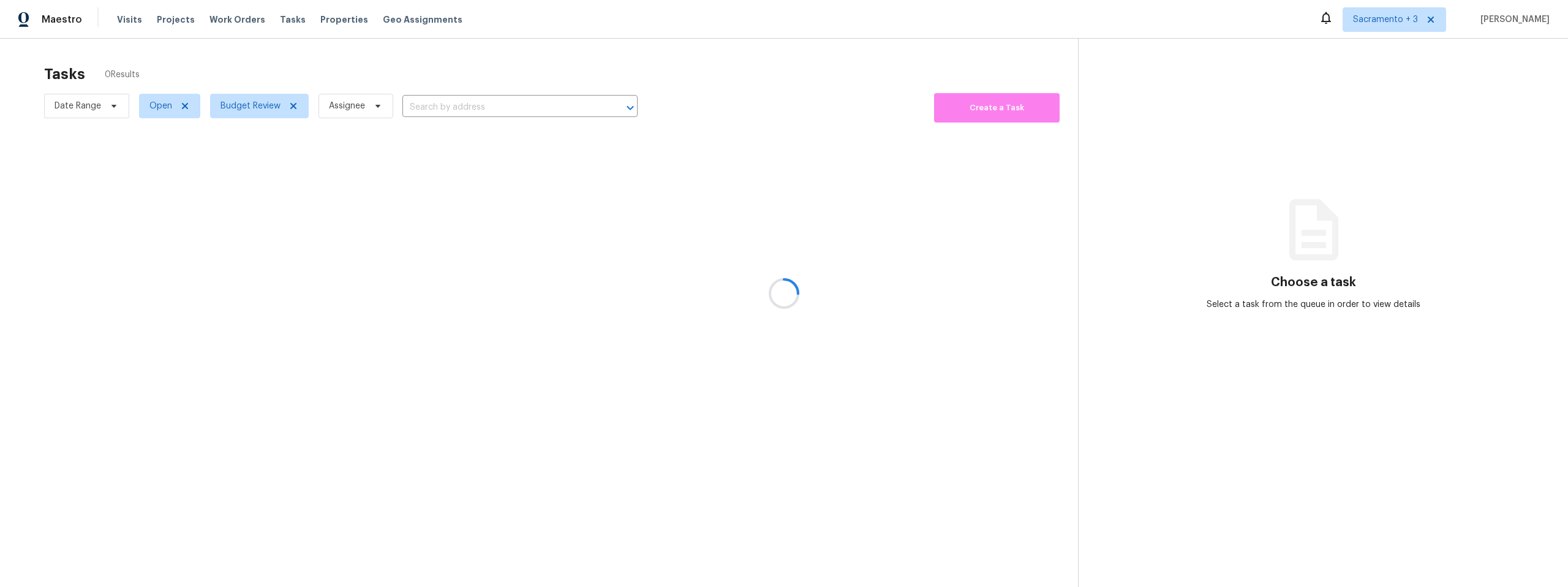 scroll, scrollTop: 0, scrollLeft: 0, axis: both 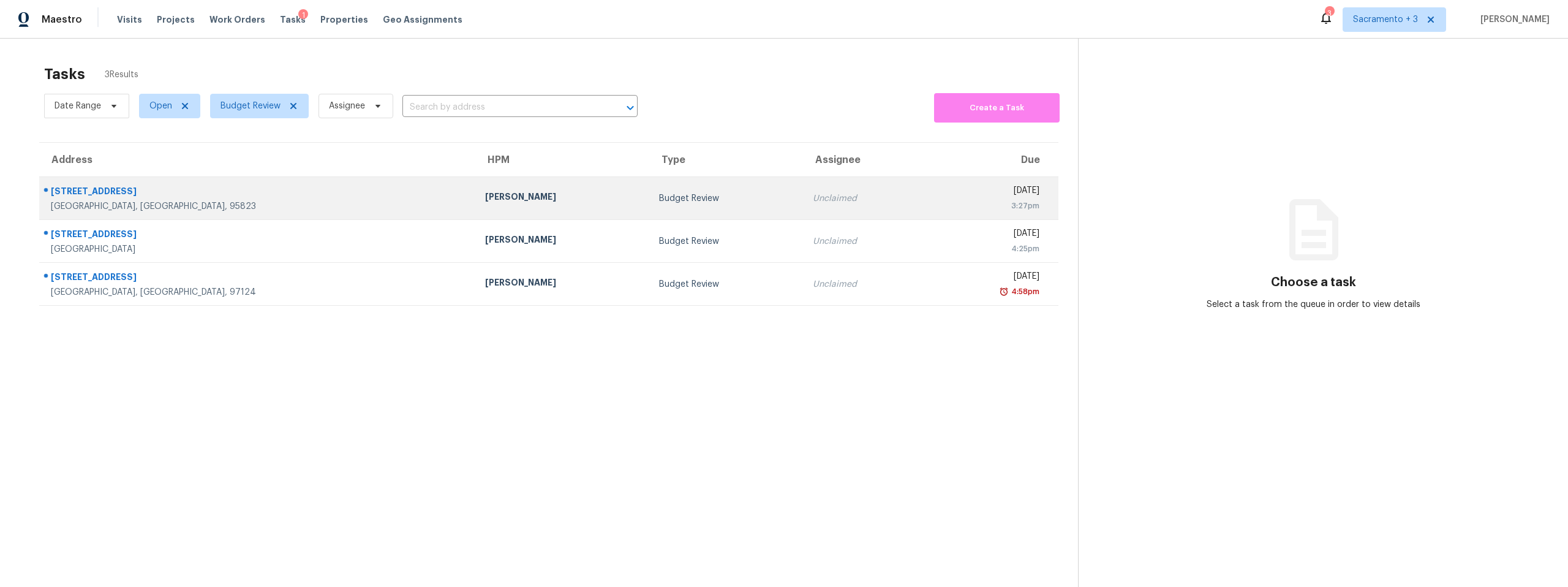 click on "Sacramento, CA, 95823" at bounding box center [258, 206] 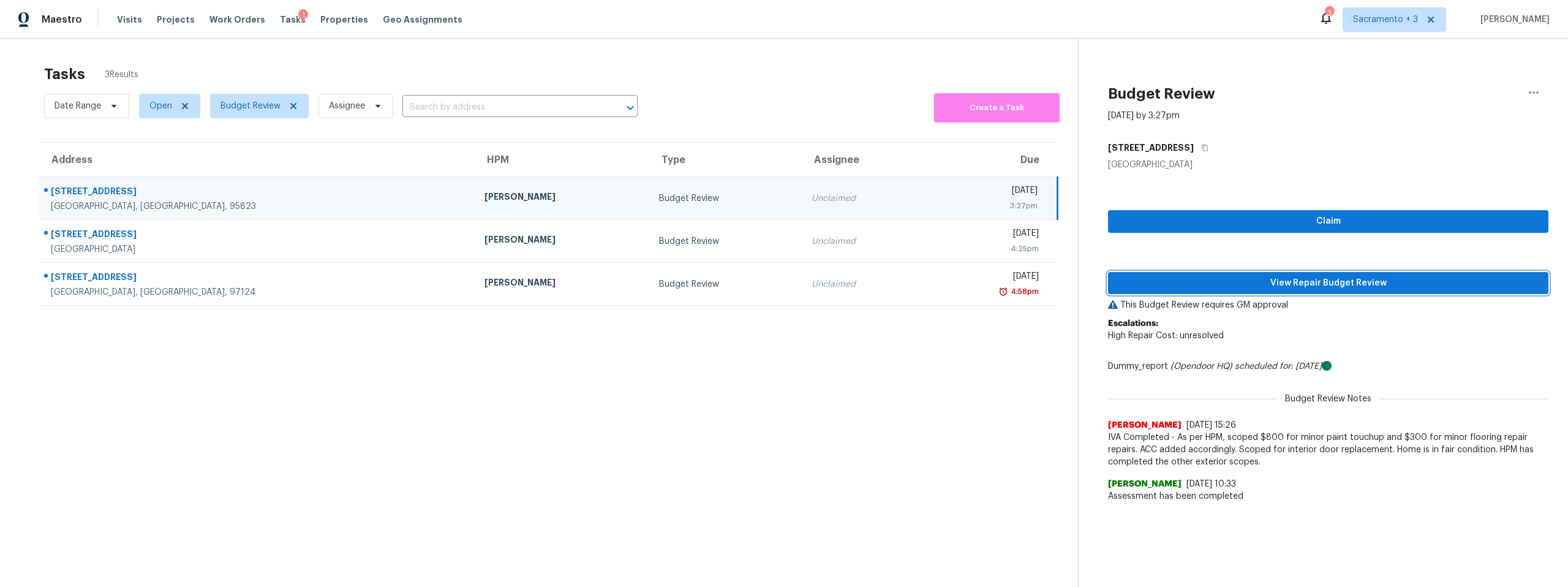 click on "View Repair Budget Review" at bounding box center [1328, 283] 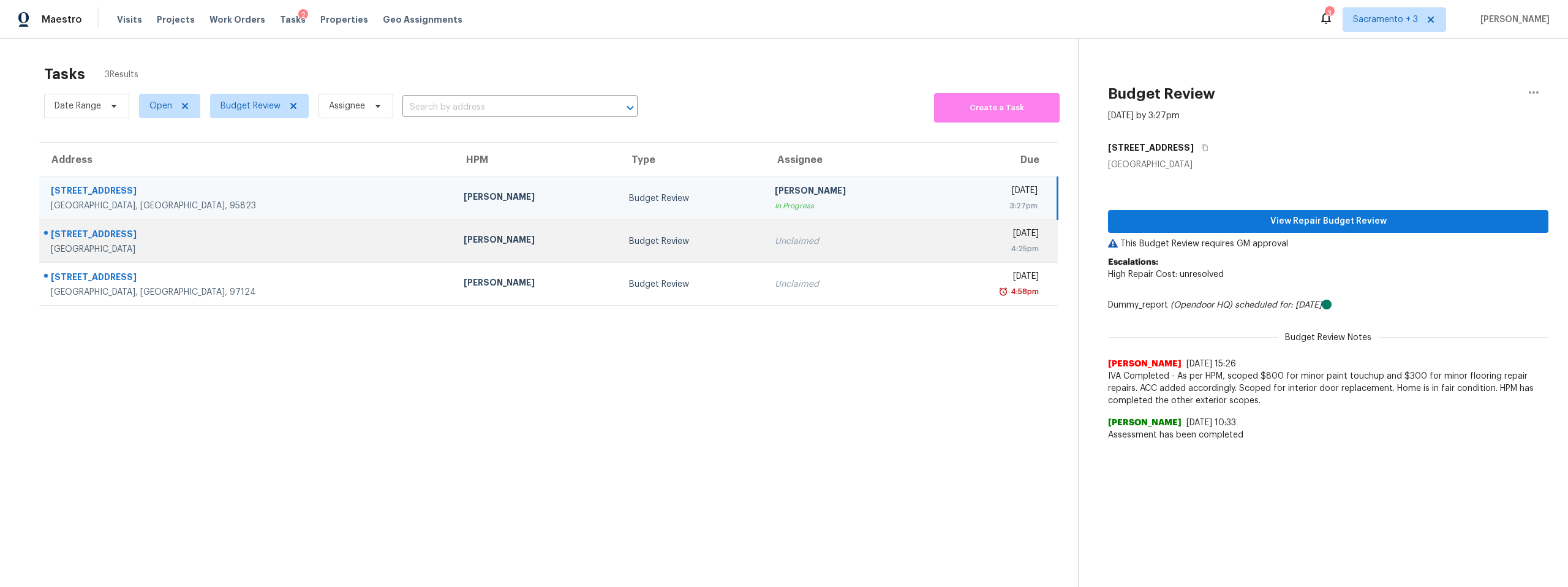 click on "334 La Paz Ct" at bounding box center [247, 235] 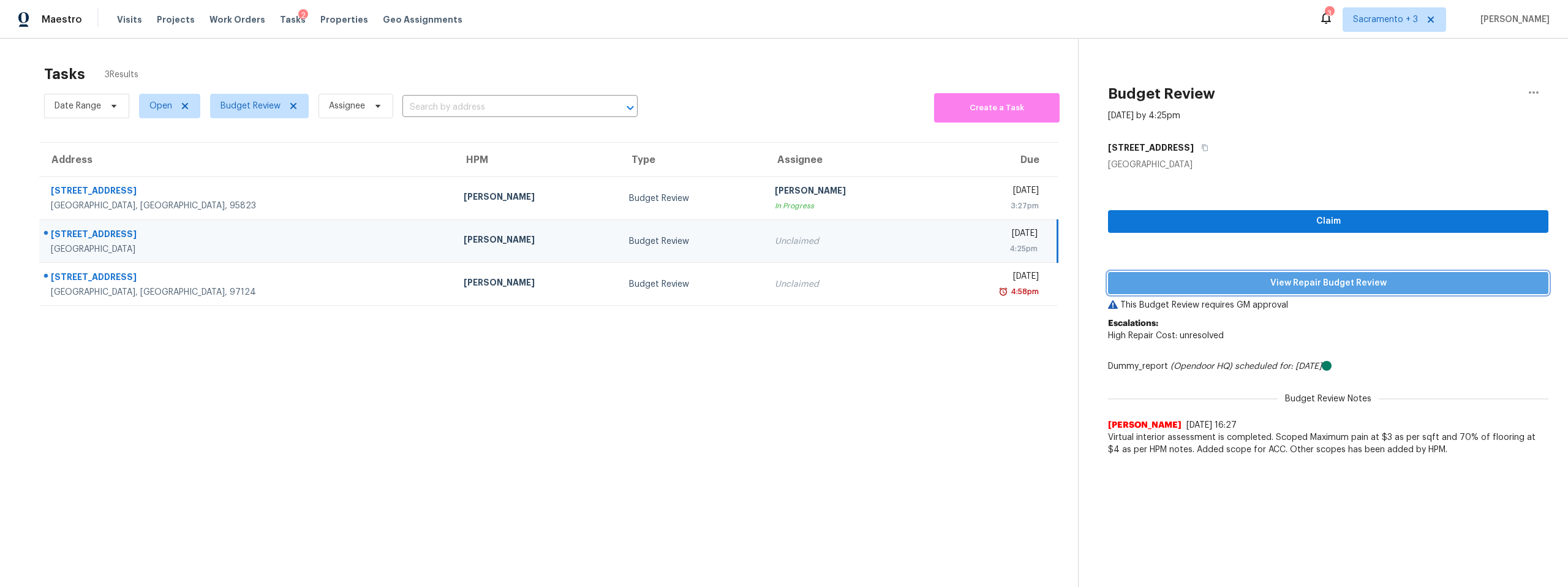 click on "View Repair Budget Review" at bounding box center (1328, 283) 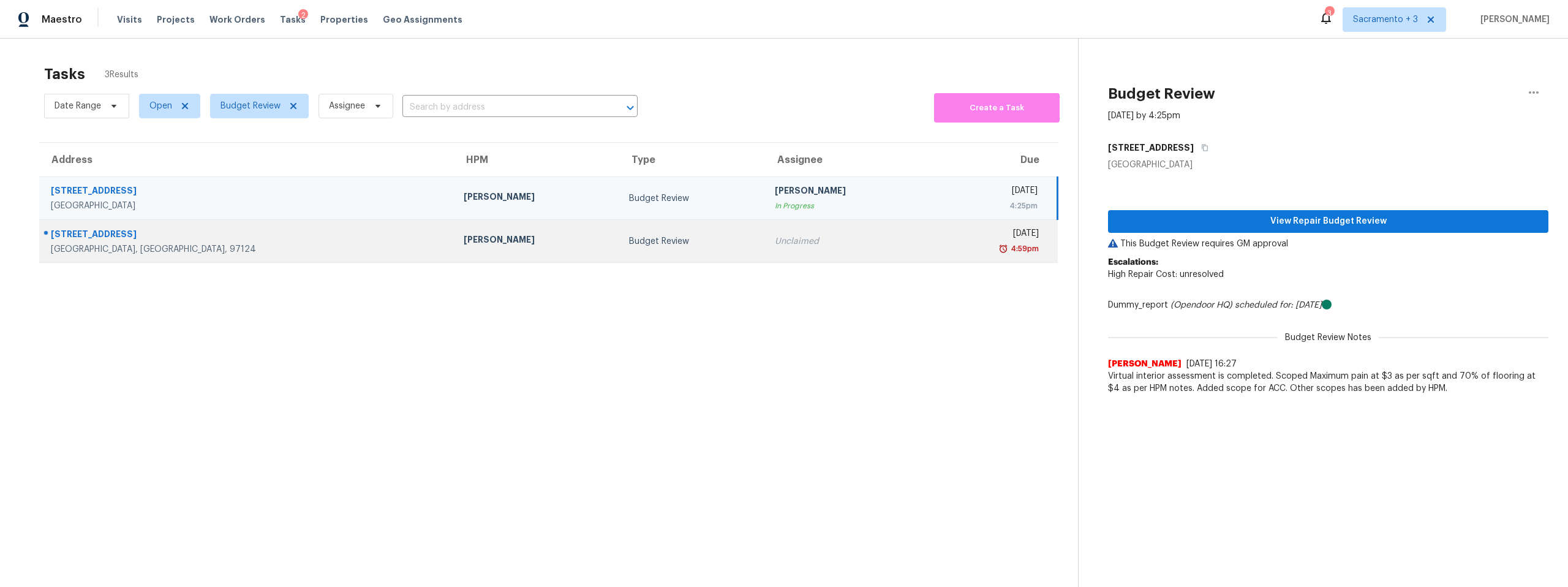 click on "1509 NE 65th Ave" at bounding box center (247, 235) 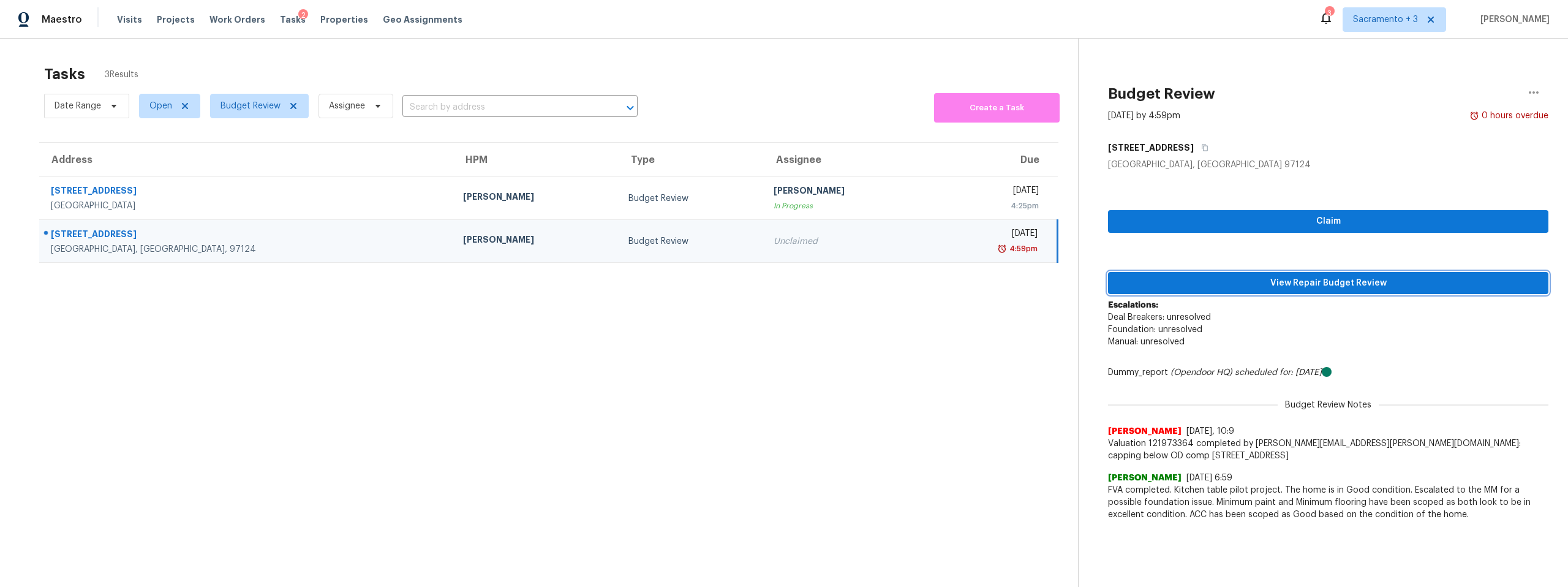 click on "View Repair Budget Review" at bounding box center (1328, 283) 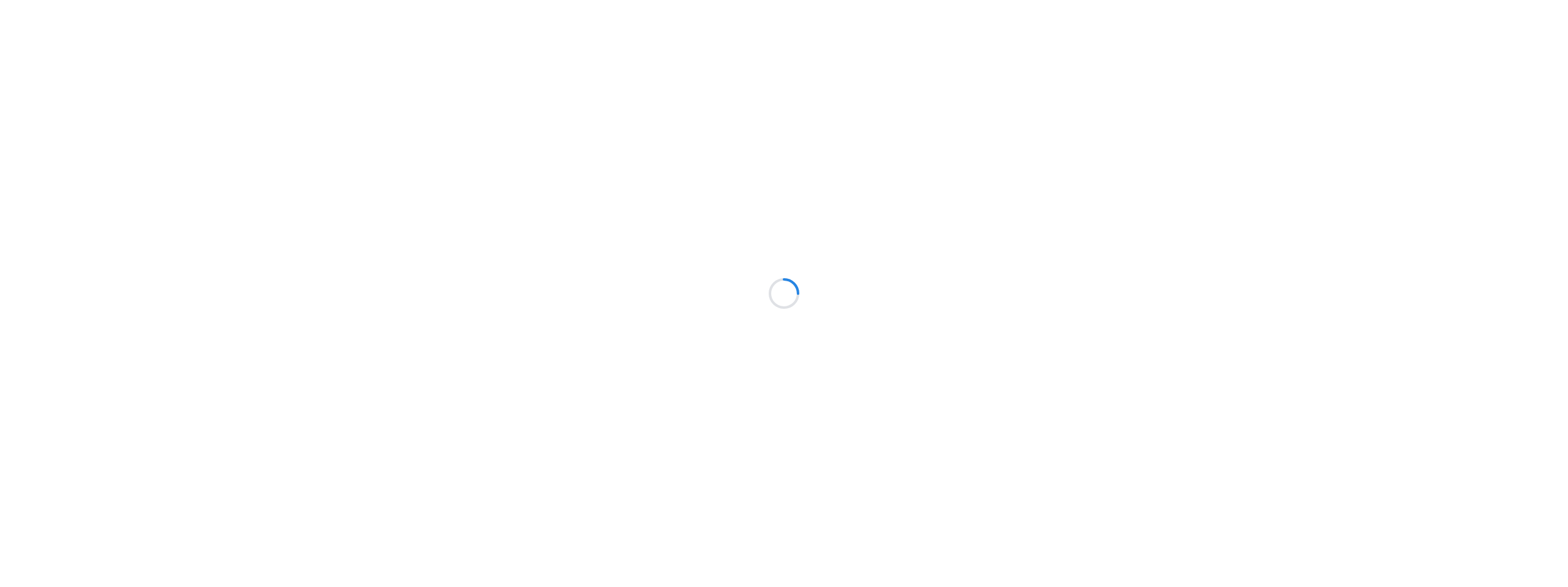 scroll, scrollTop: 0, scrollLeft: 0, axis: both 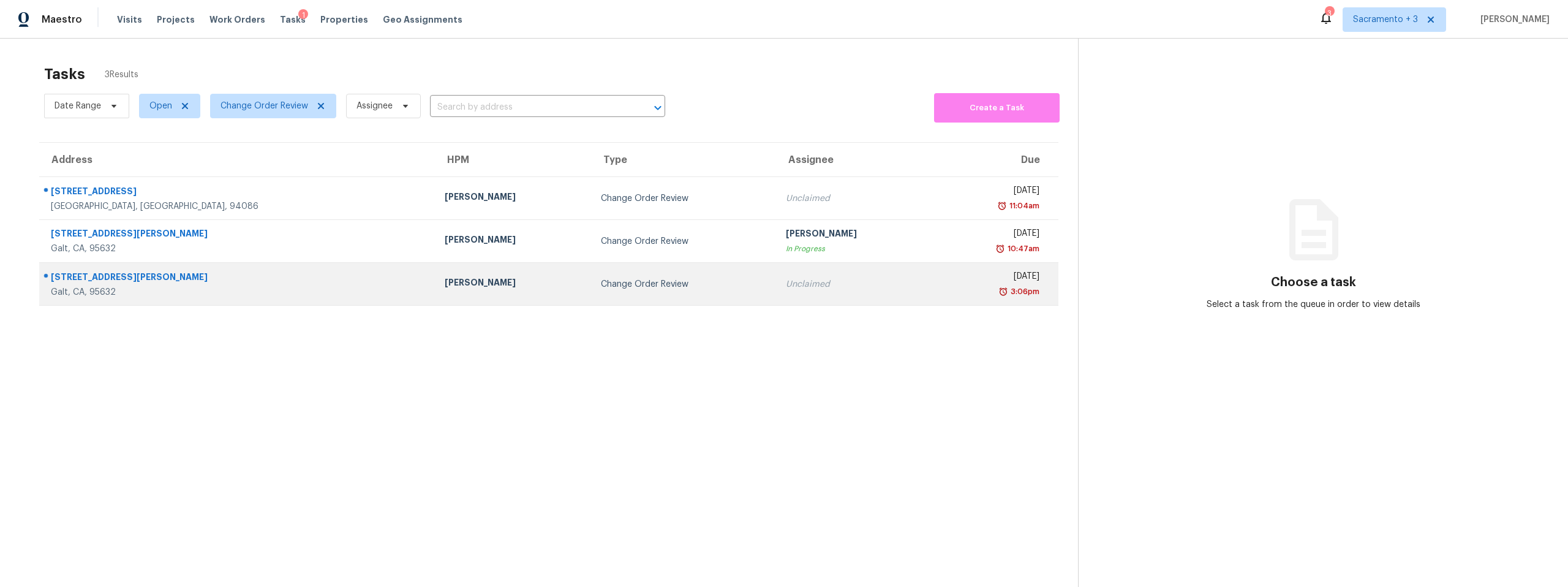 click on "858 Wristen Way" at bounding box center (238, 278) 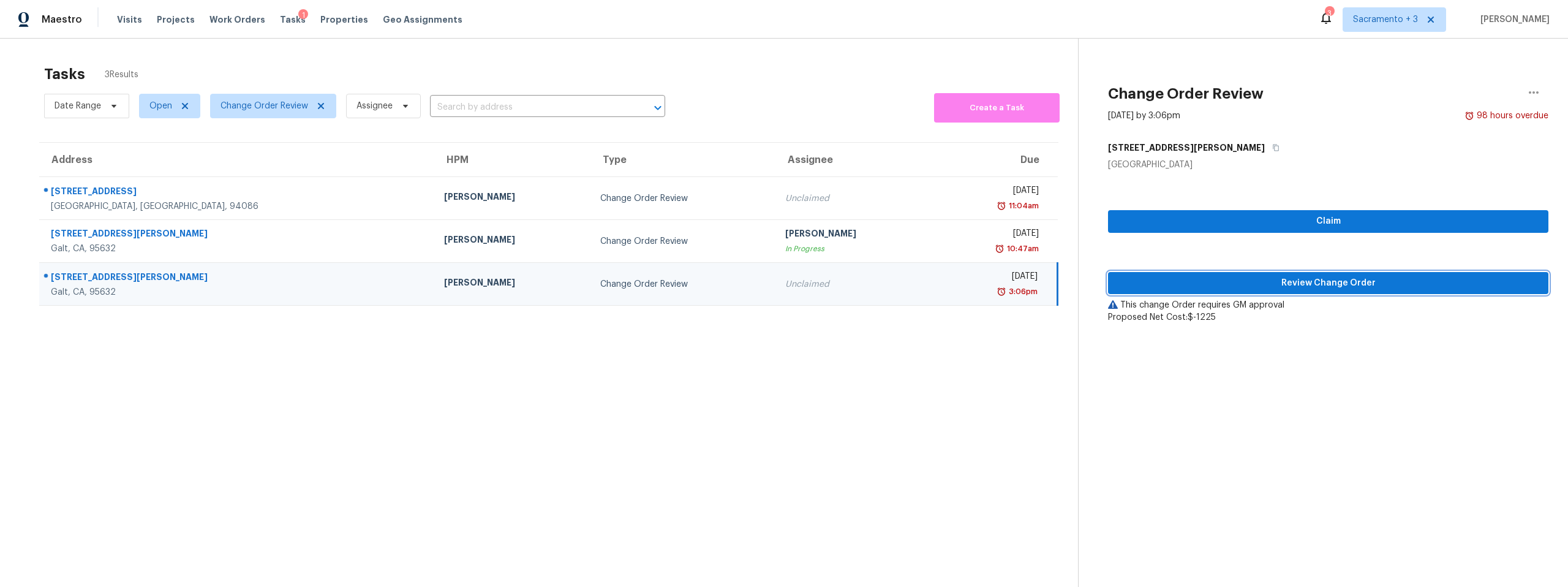 click on "Review Change Order" at bounding box center (1328, 283) 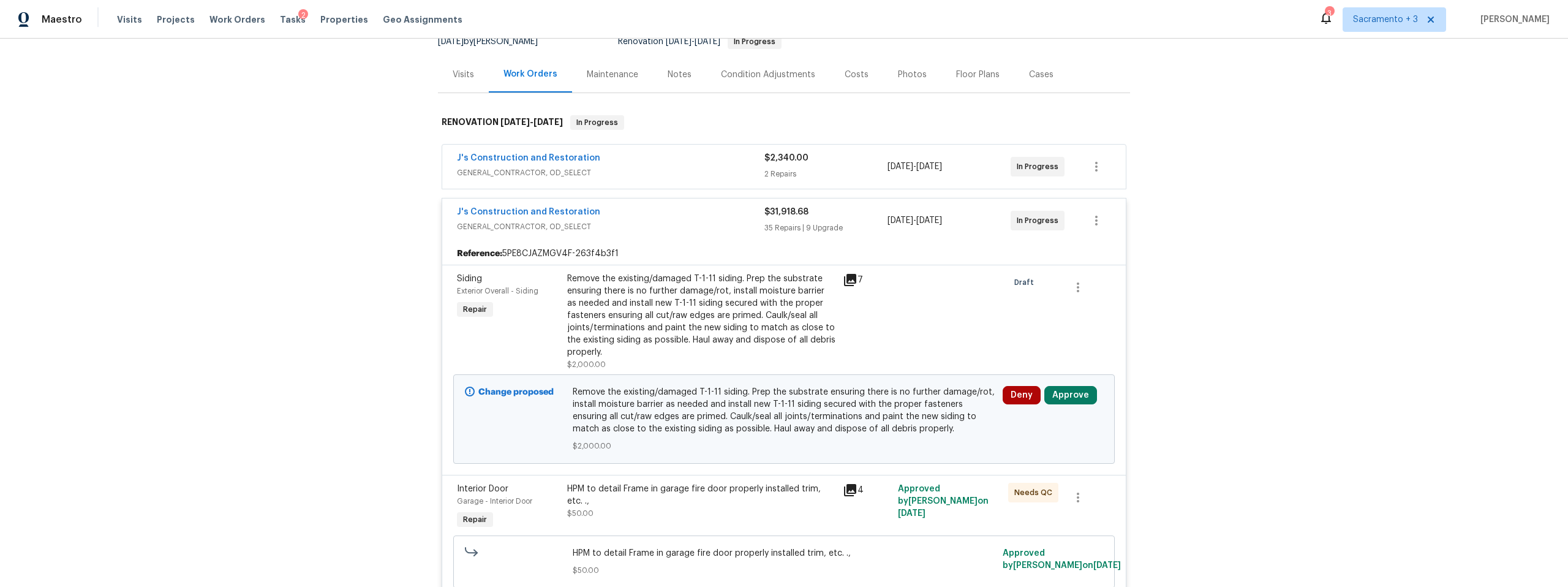 scroll, scrollTop: 131, scrollLeft: 0, axis: vertical 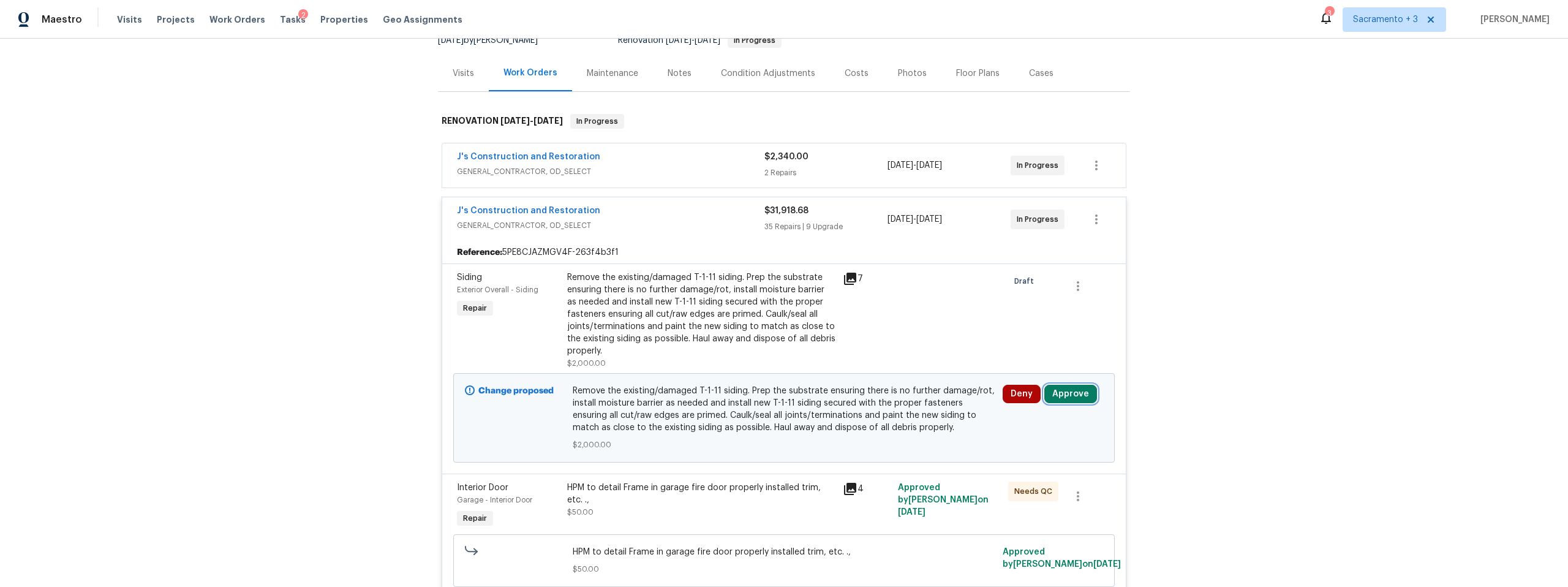 click on "Approve" at bounding box center (1071, 394) 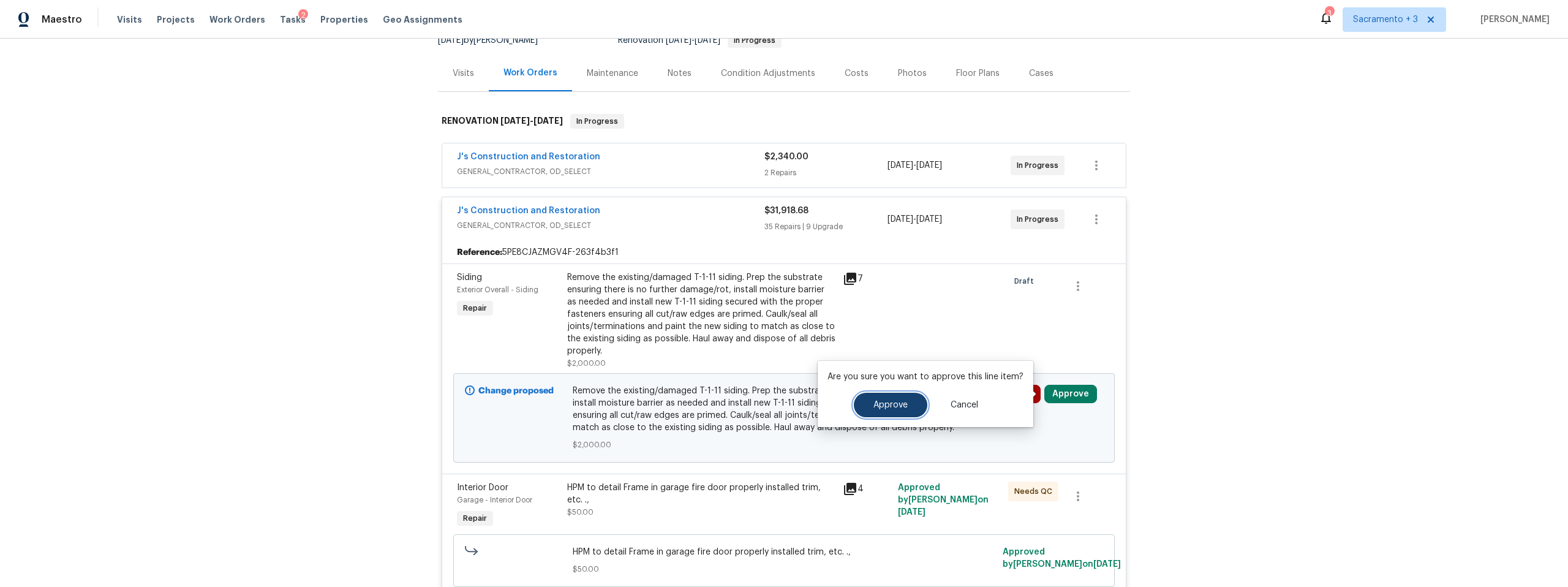click on "Approve" at bounding box center [891, 405] 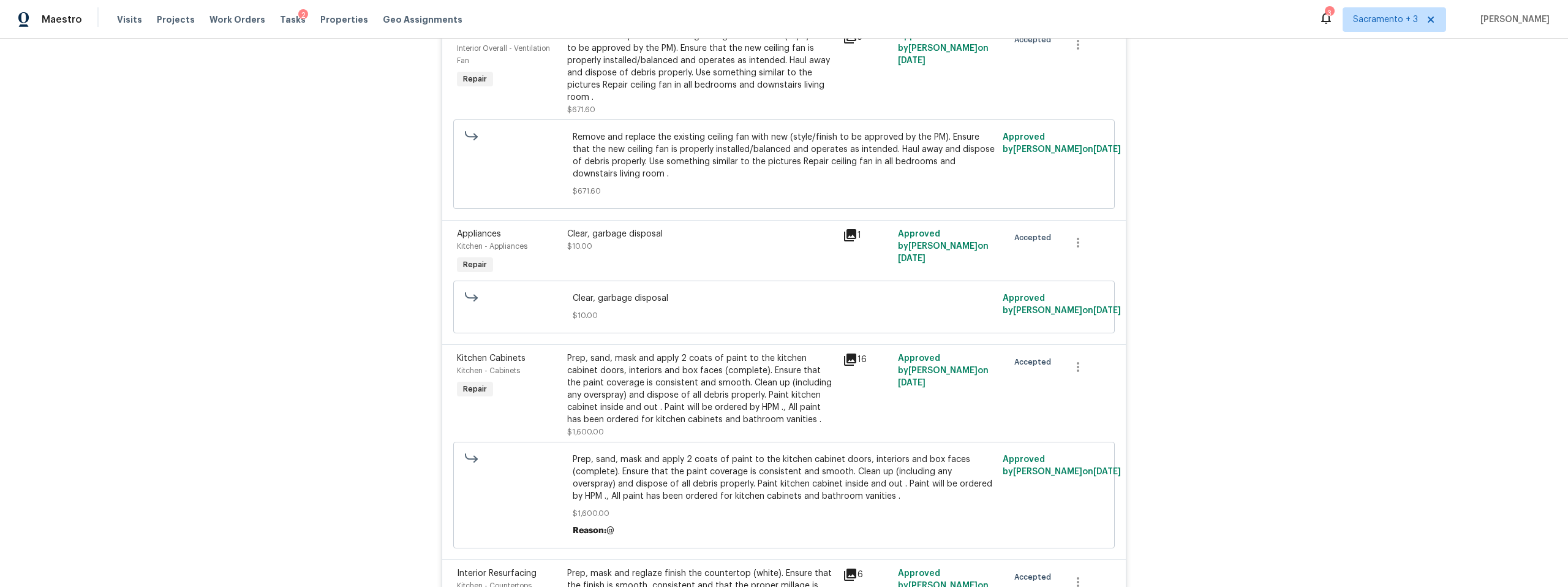 scroll, scrollTop: 7657, scrollLeft: 0, axis: vertical 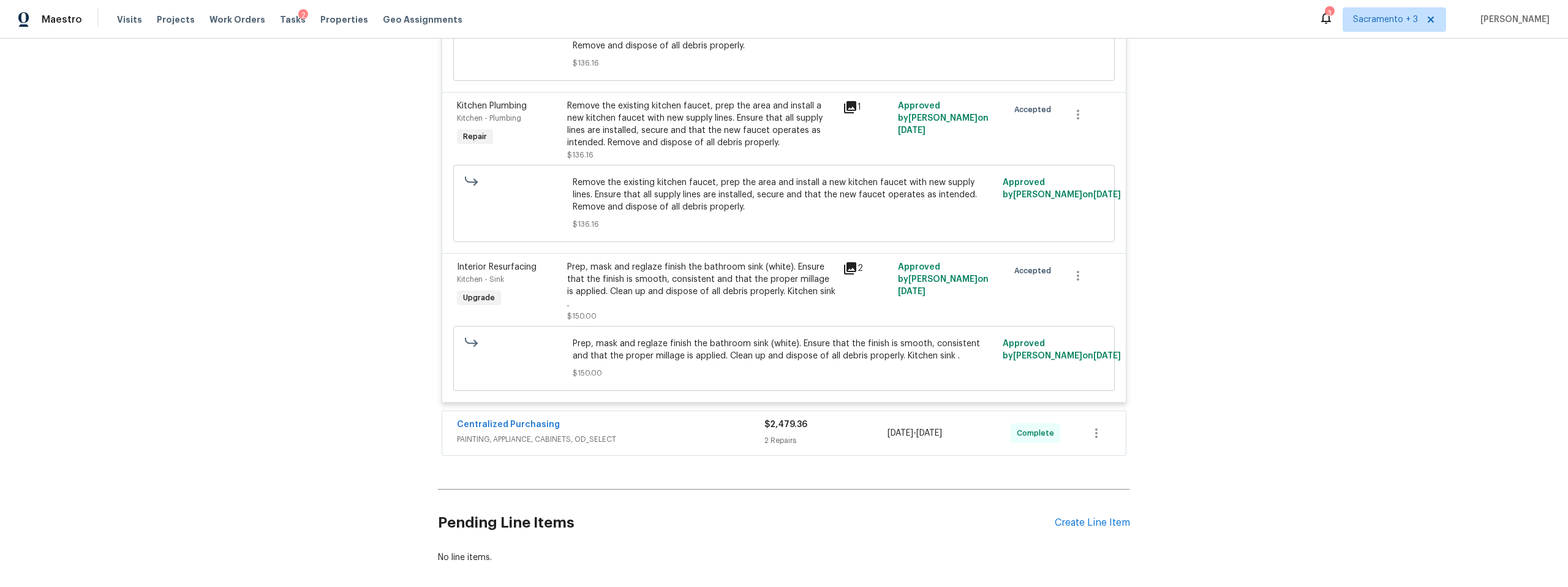 click on "2 Repairs" at bounding box center (826, 441) 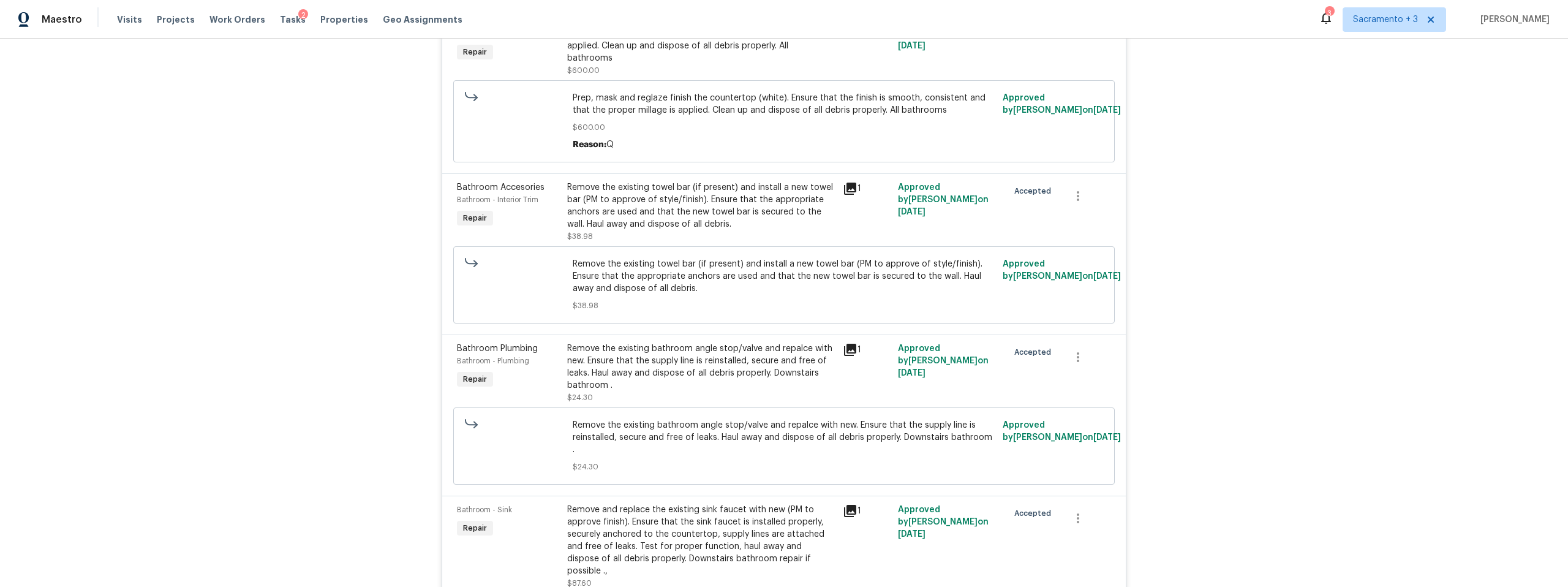 scroll, scrollTop: 1536, scrollLeft: 0, axis: vertical 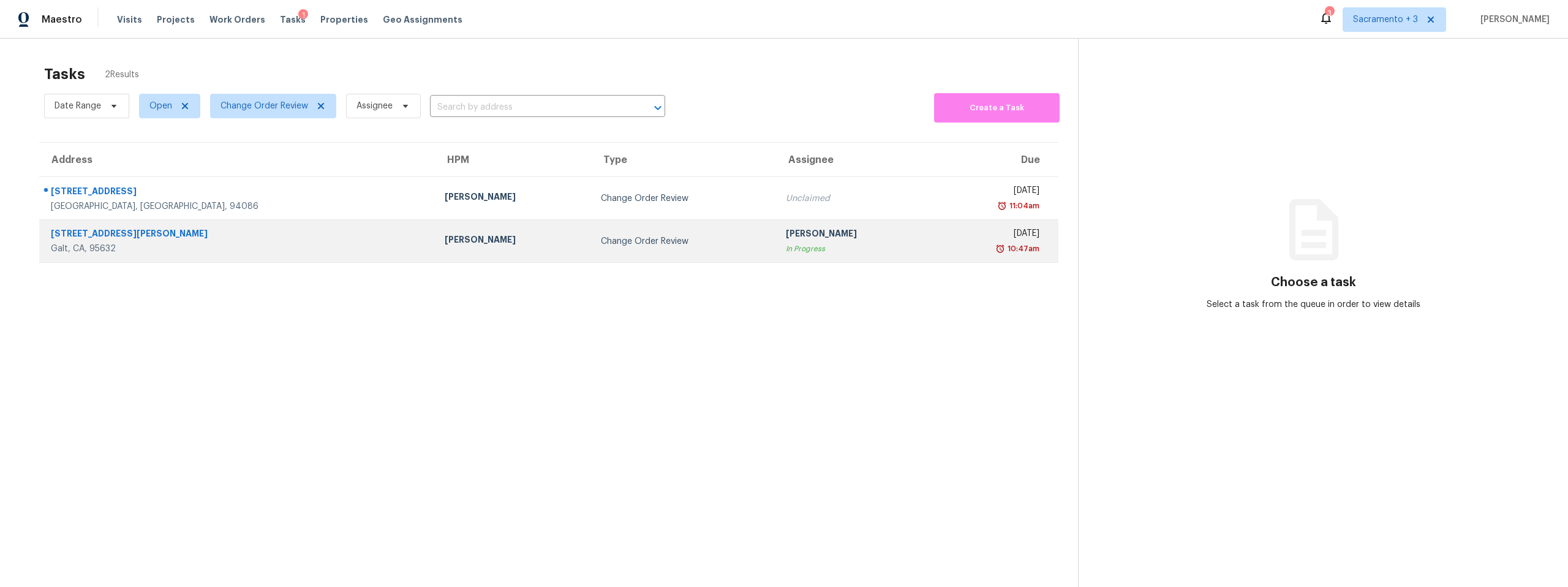 click on "[STREET_ADDRESS][PERSON_NAME]" at bounding box center (238, 235) 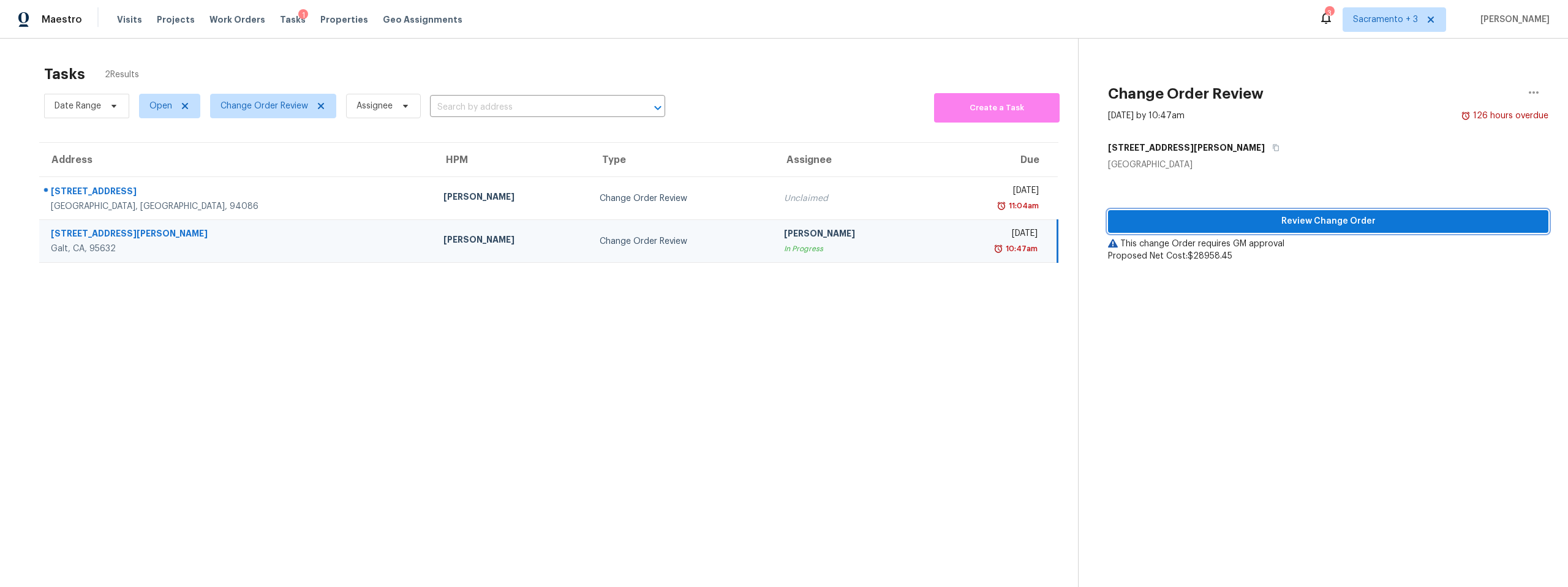 click on "Review Change Order" at bounding box center (1328, 221) 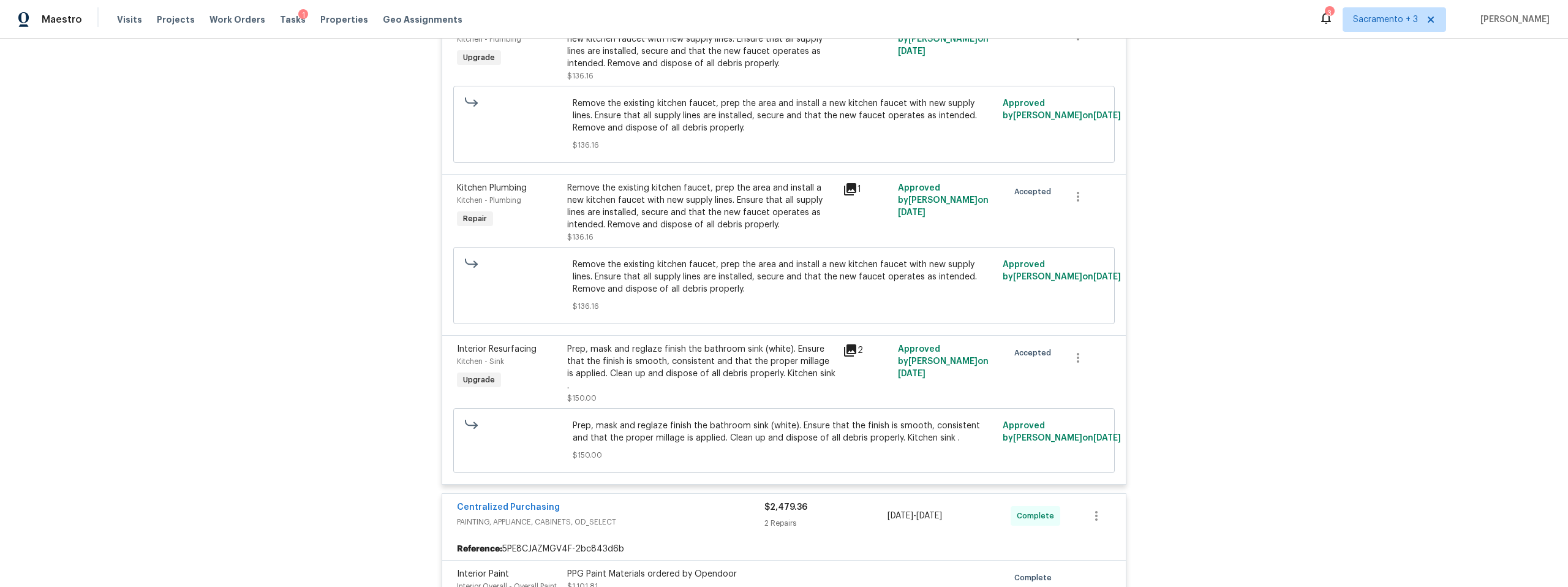 scroll, scrollTop: 8358, scrollLeft: 0, axis: vertical 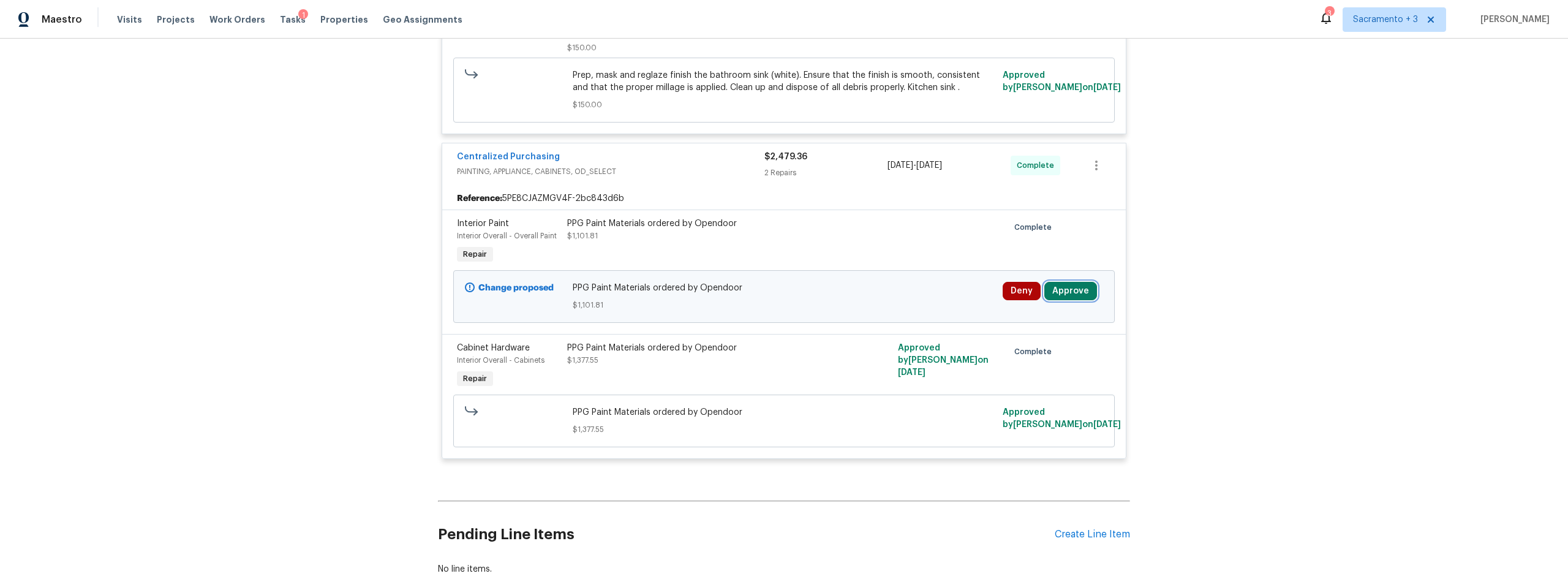 click on "Approve" at bounding box center [1071, 291] 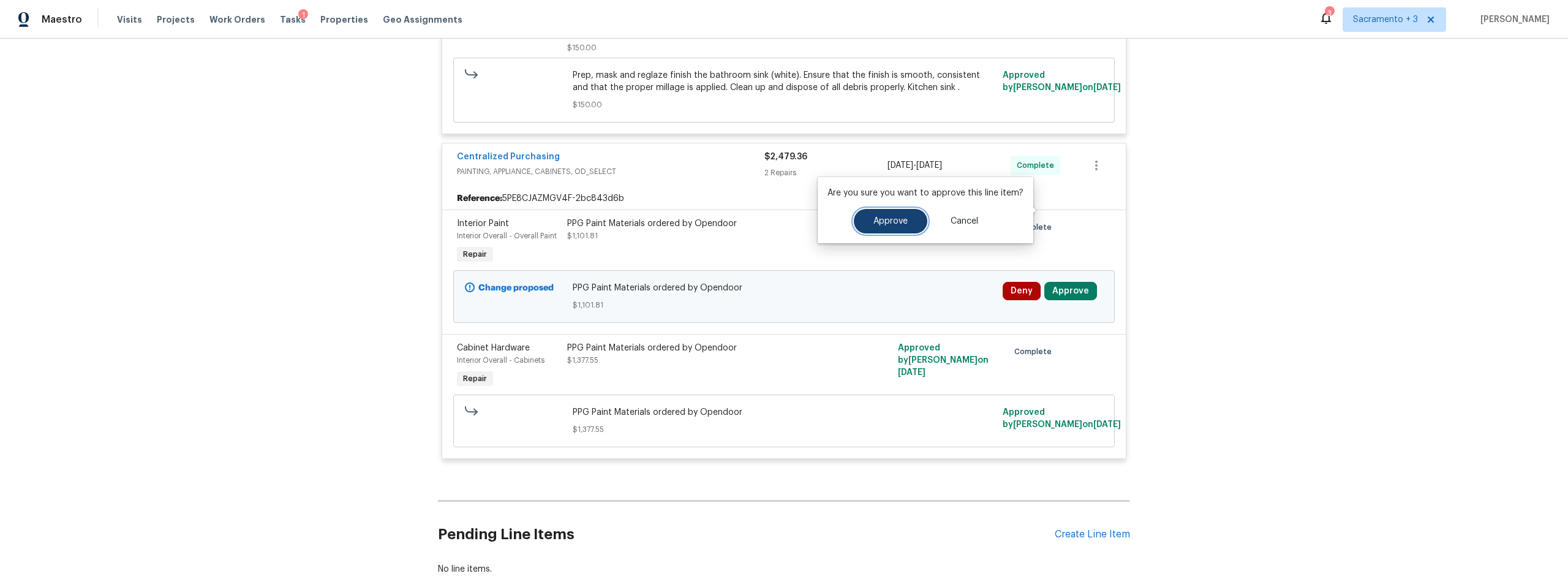 click on "Approve" at bounding box center (891, 221) 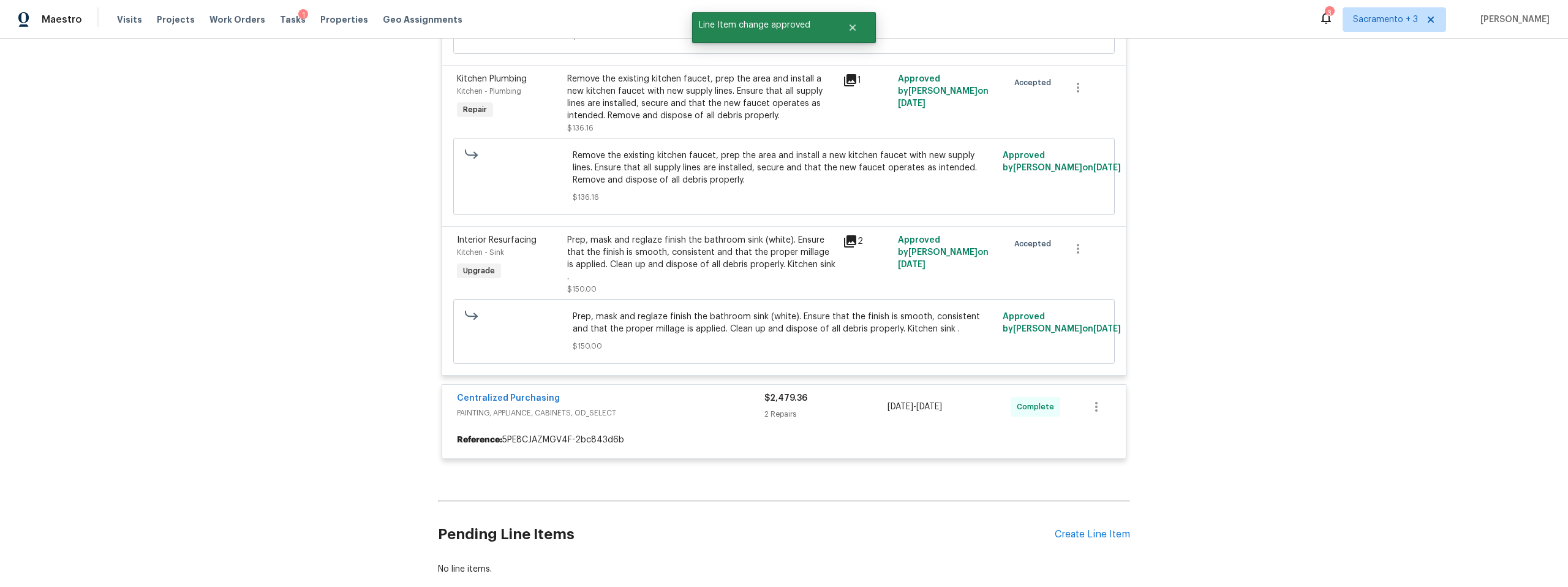 scroll, scrollTop: 8267, scrollLeft: 0, axis: vertical 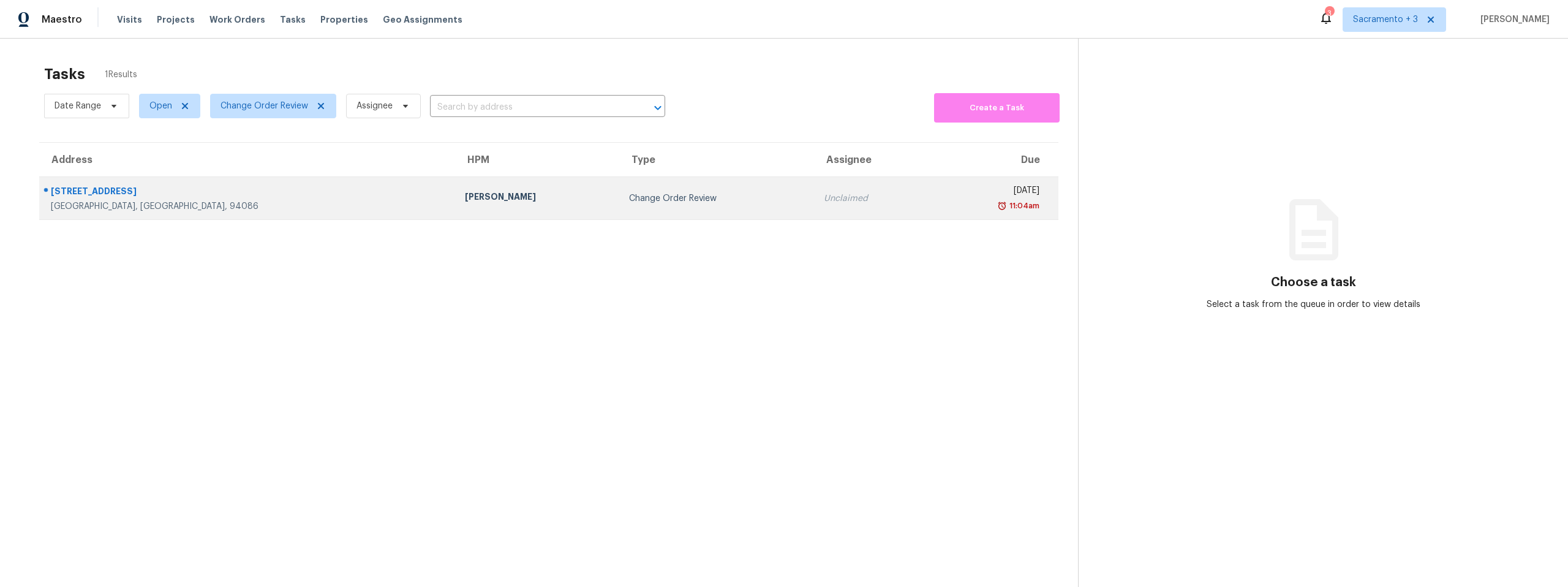 click at bounding box center [243, 192] 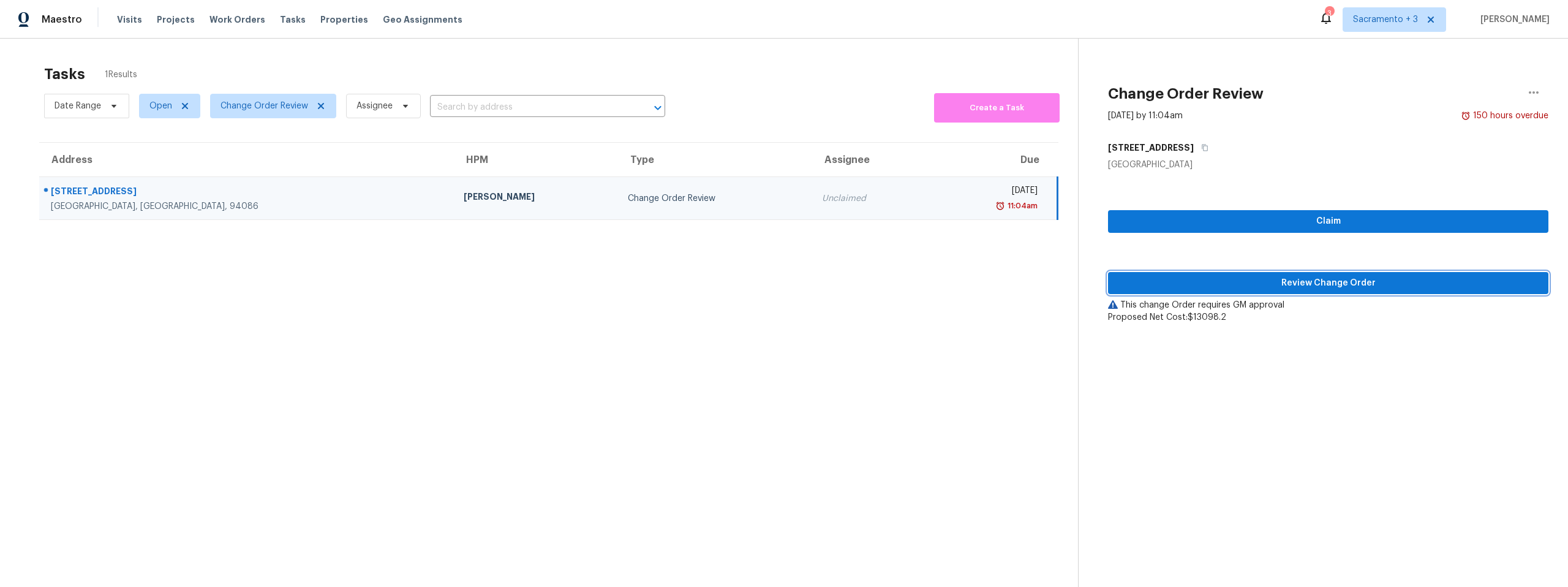click on "Review Change Order" at bounding box center [1328, 283] 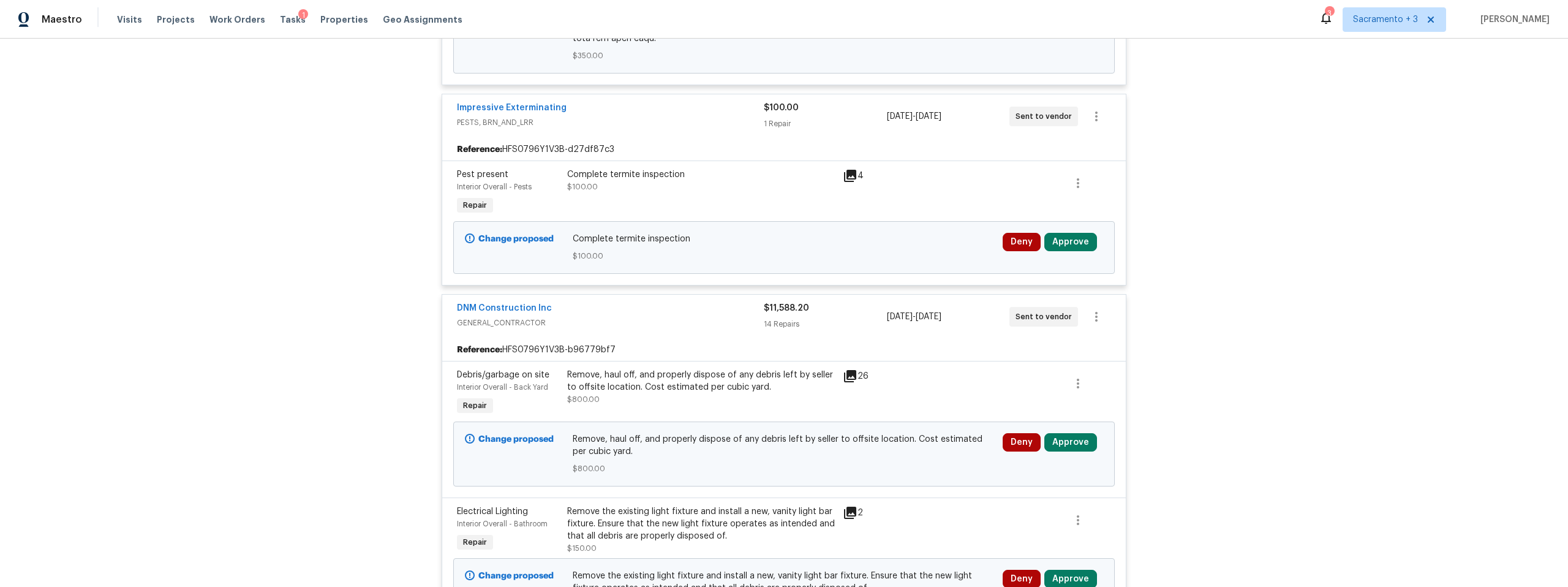scroll, scrollTop: 748, scrollLeft: 0, axis: vertical 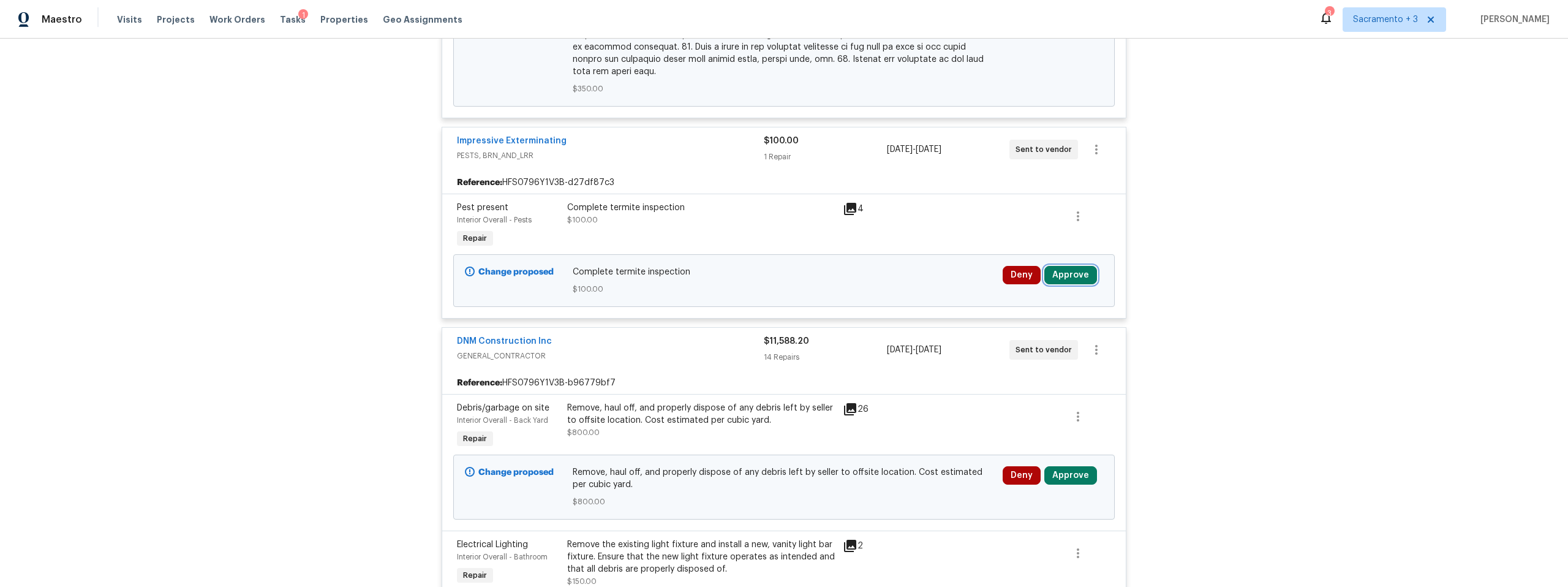 click on "Approve" at bounding box center [1071, 275] 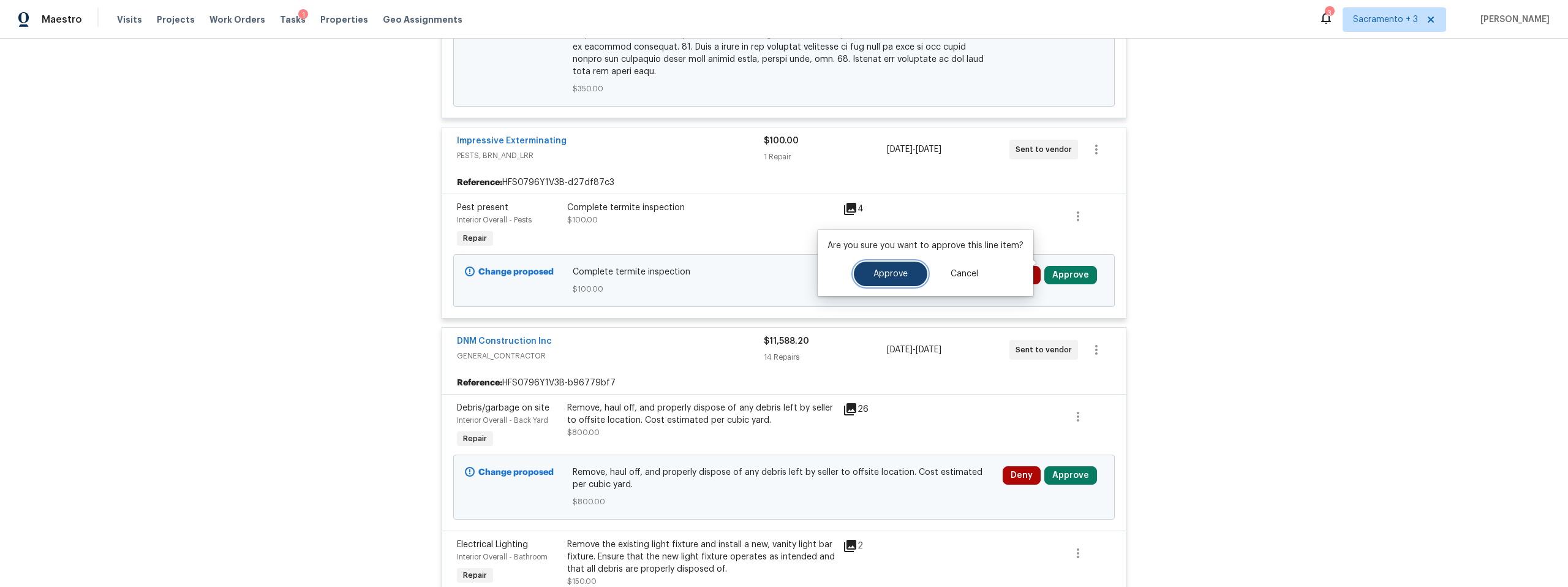 click on "Approve" at bounding box center [891, 274] 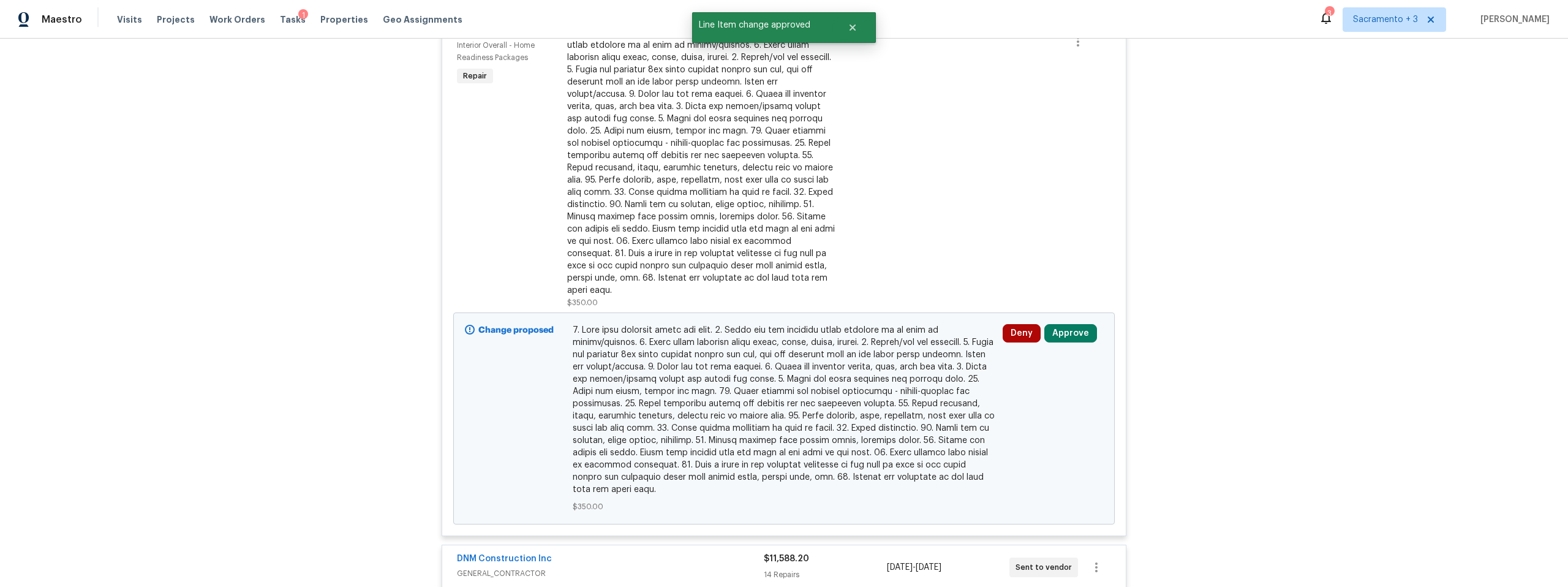 scroll, scrollTop: 548, scrollLeft: 0, axis: vertical 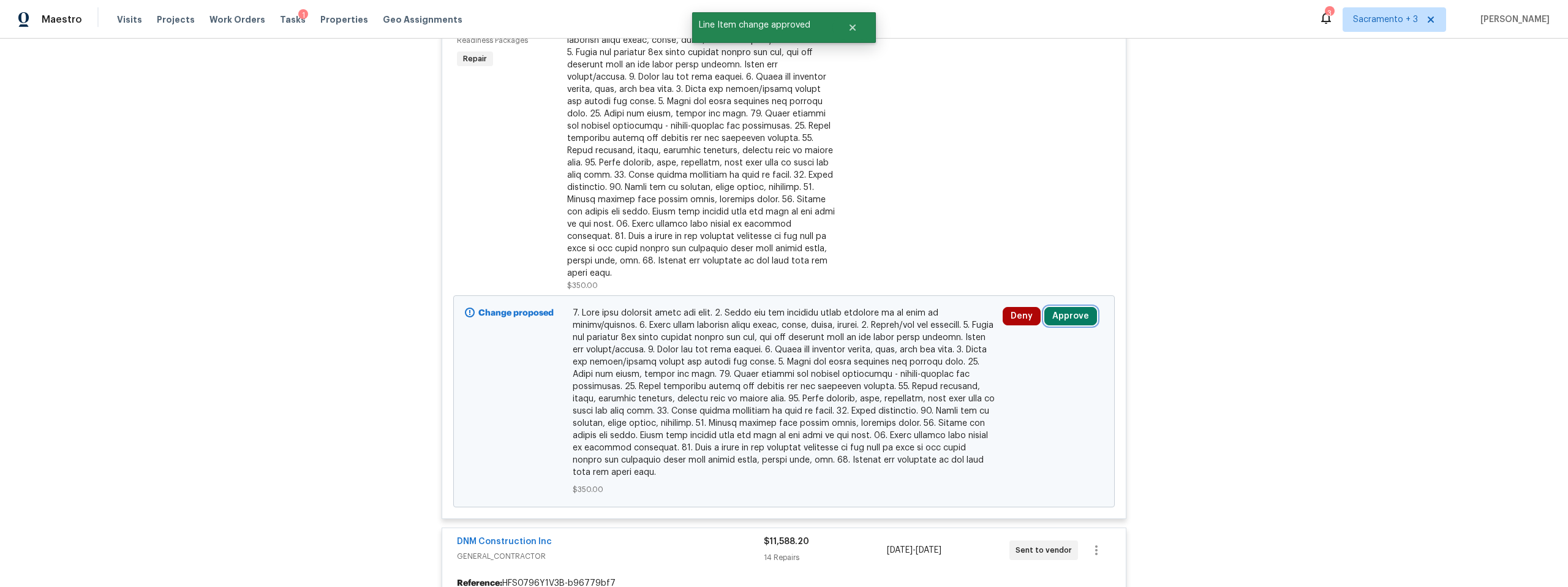 click on "Approve" at bounding box center [1071, 316] 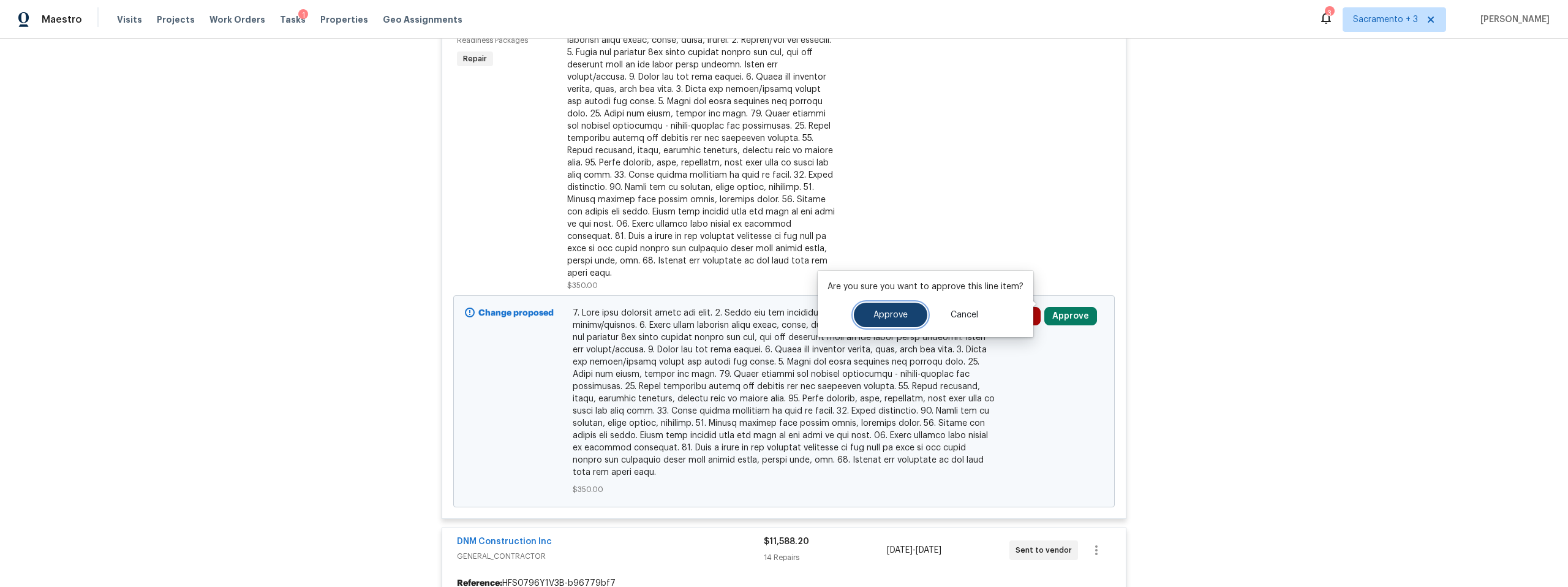 click on "Approve" at bounding box center (891, 315) 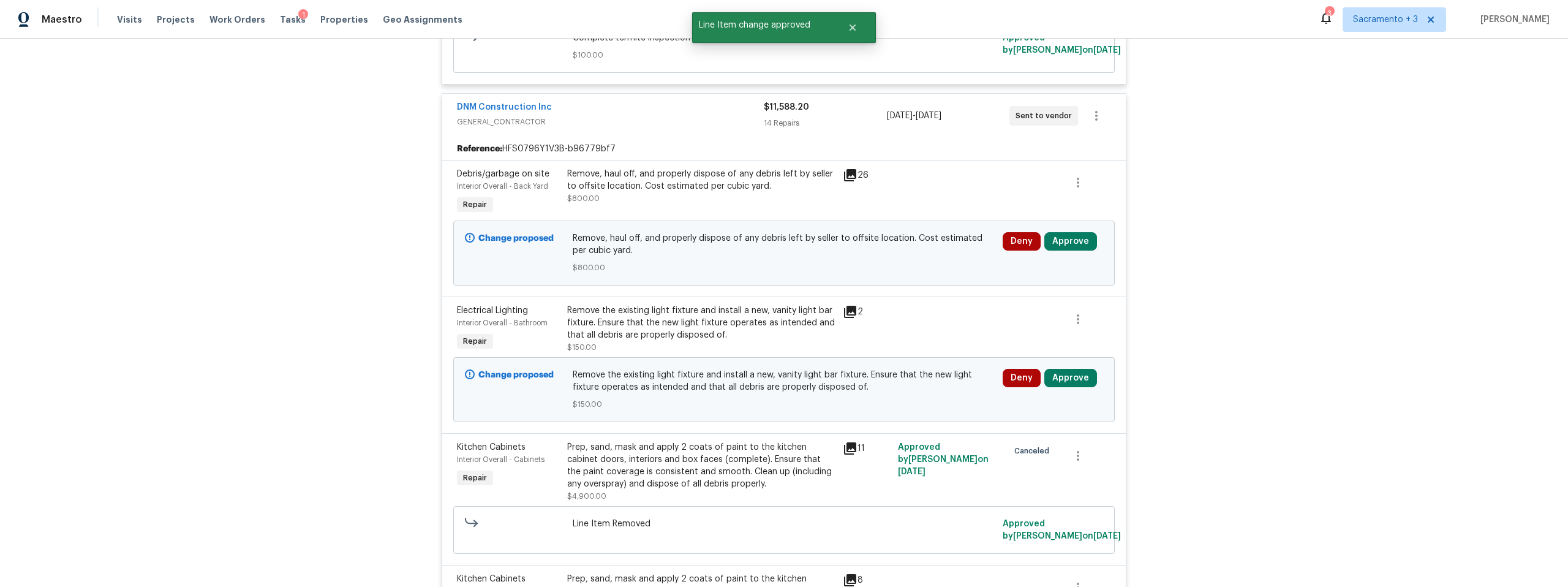 scroll, scrollTop: 1003, scrollLeft: 0, axis: vertical 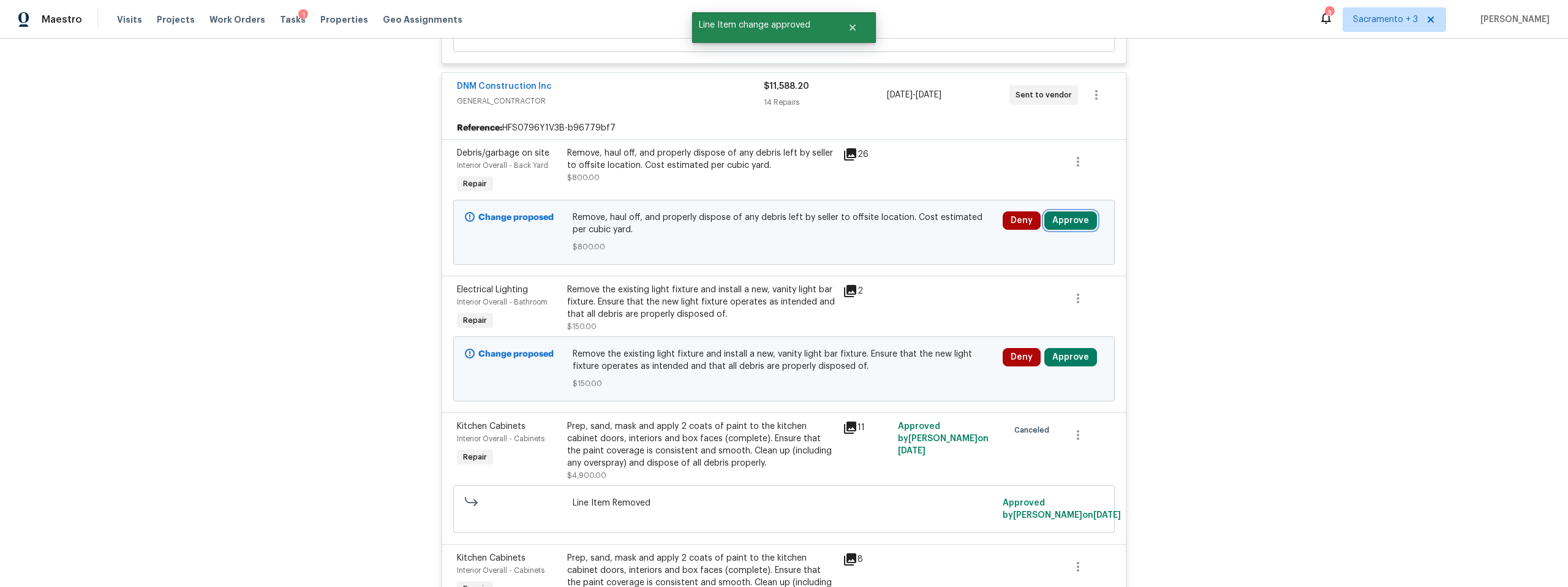 click on "Approve" at bounding box center [1071, 221] 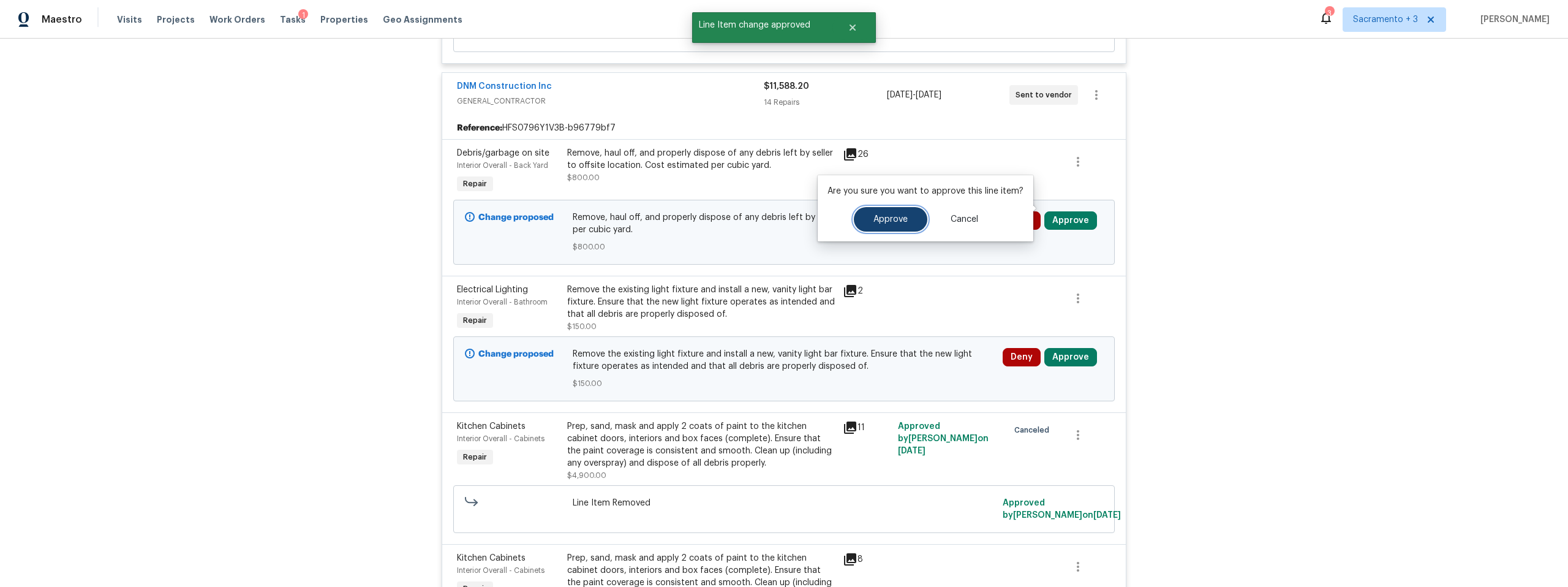 click on "Approve" at bounding box center (891, 219) 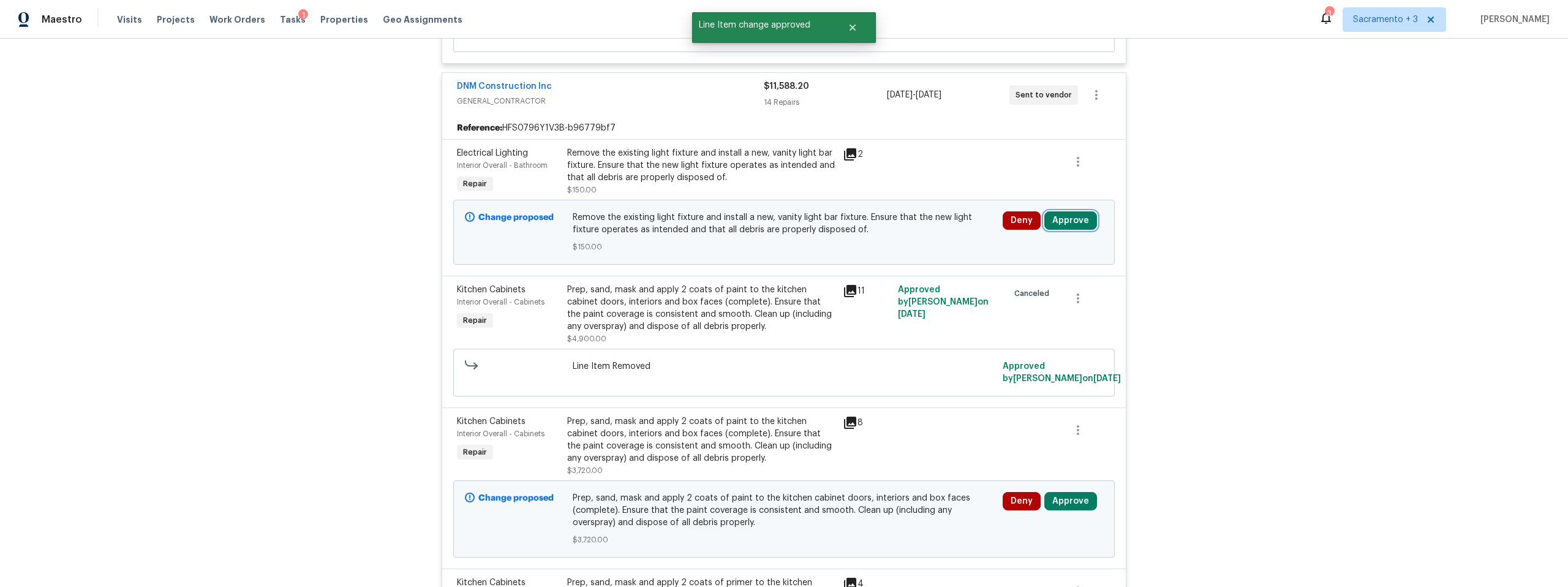 click on "Approve" at bounding box center (1071, 221) 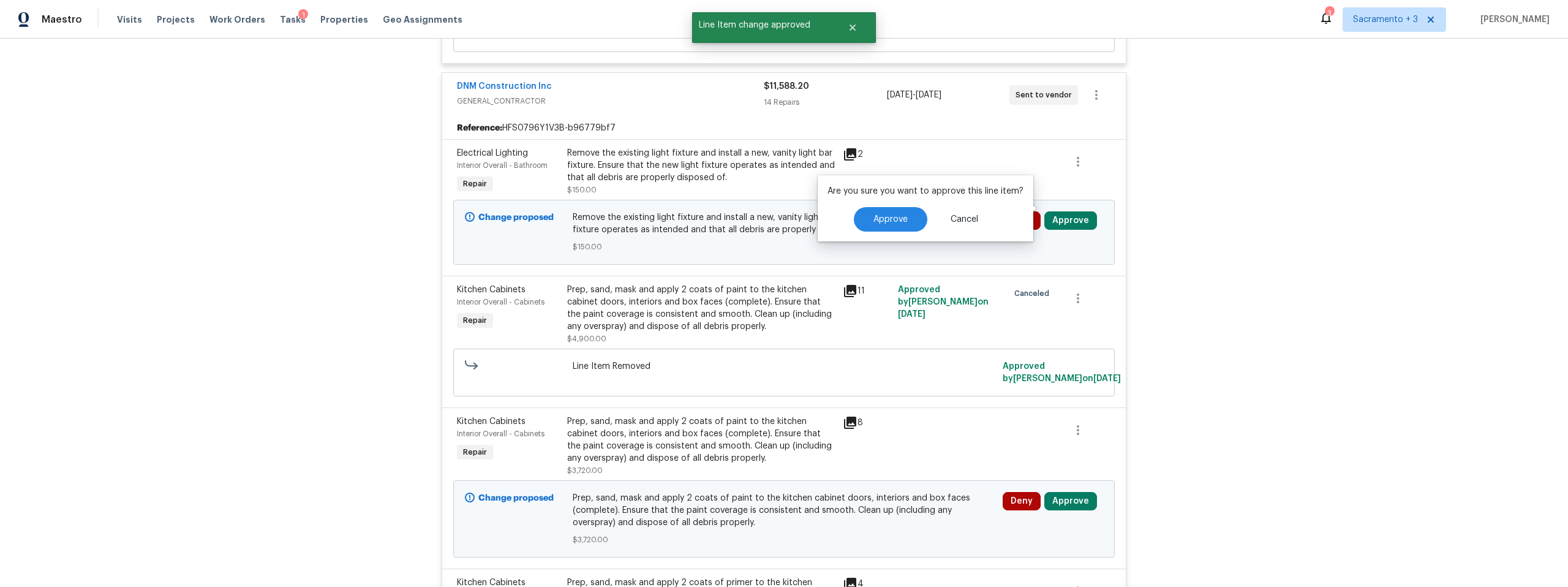 click on "Approve Cancel" at bounding box center [925, 219] 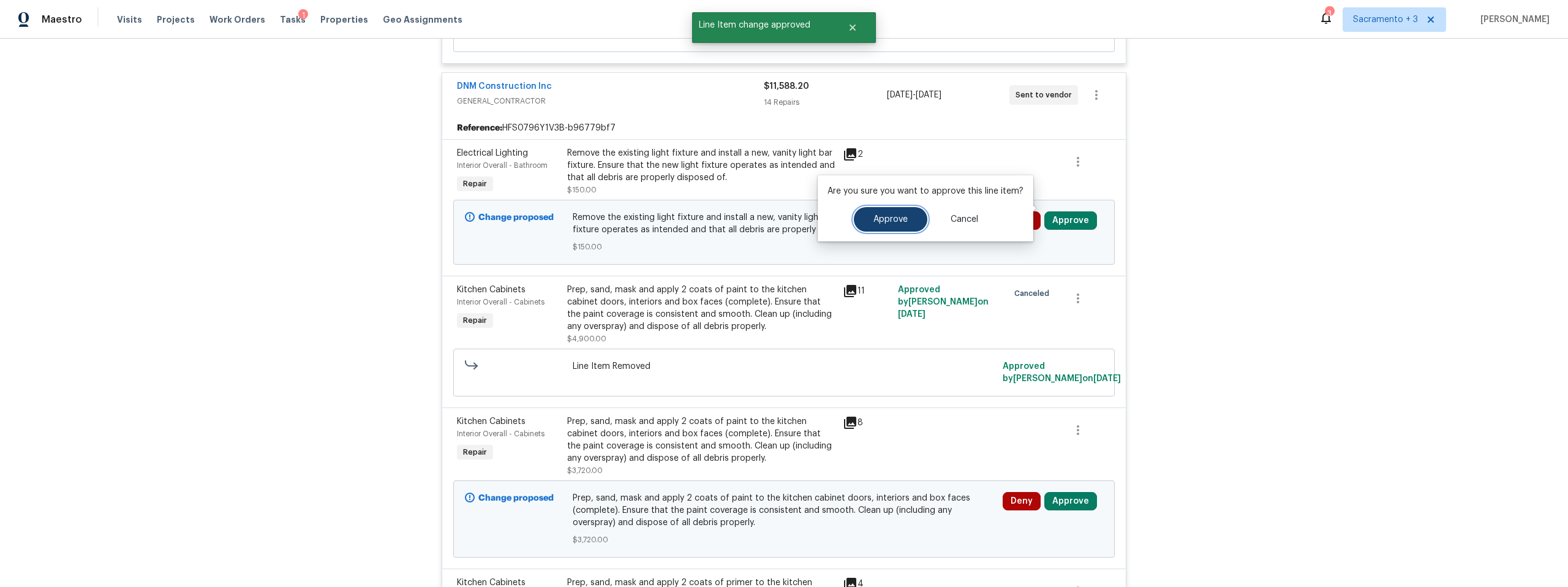 click on "Approve" at bounding box center [891, 219] 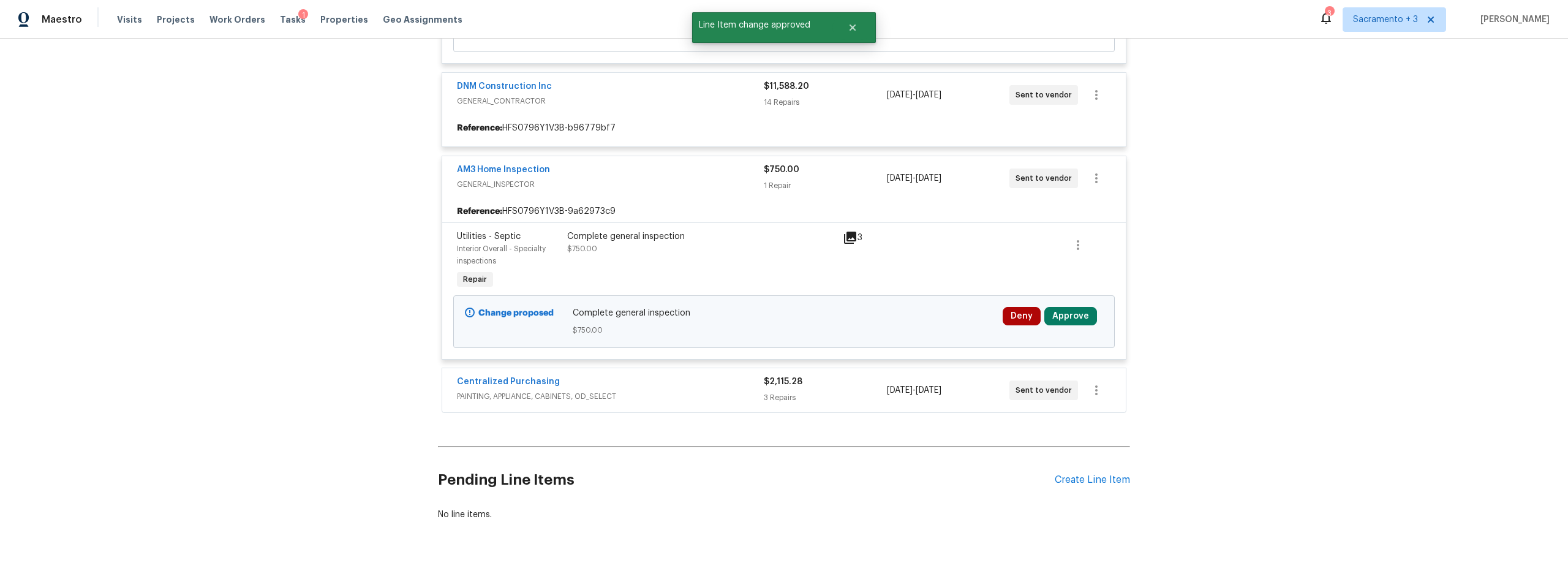click on "Pending Line Items Create Line Item" at bounding box center (784, 480) 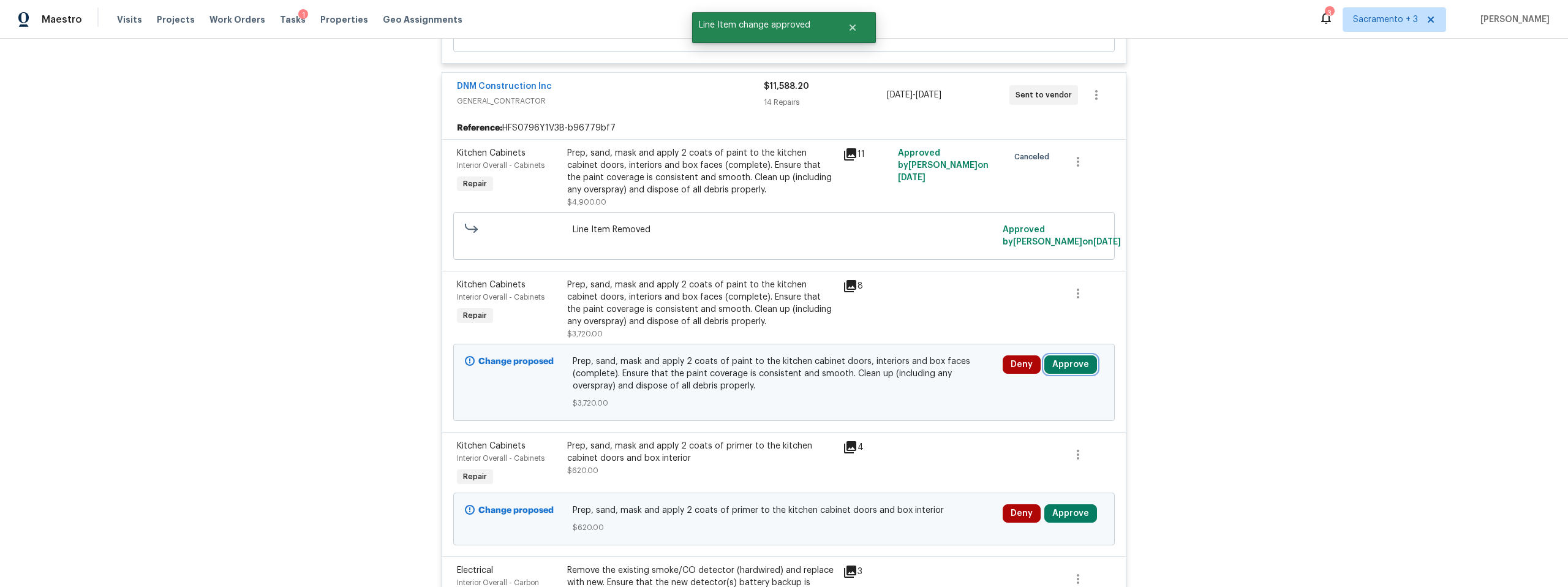 click on "Approve" at bounding box center [1071, 365] 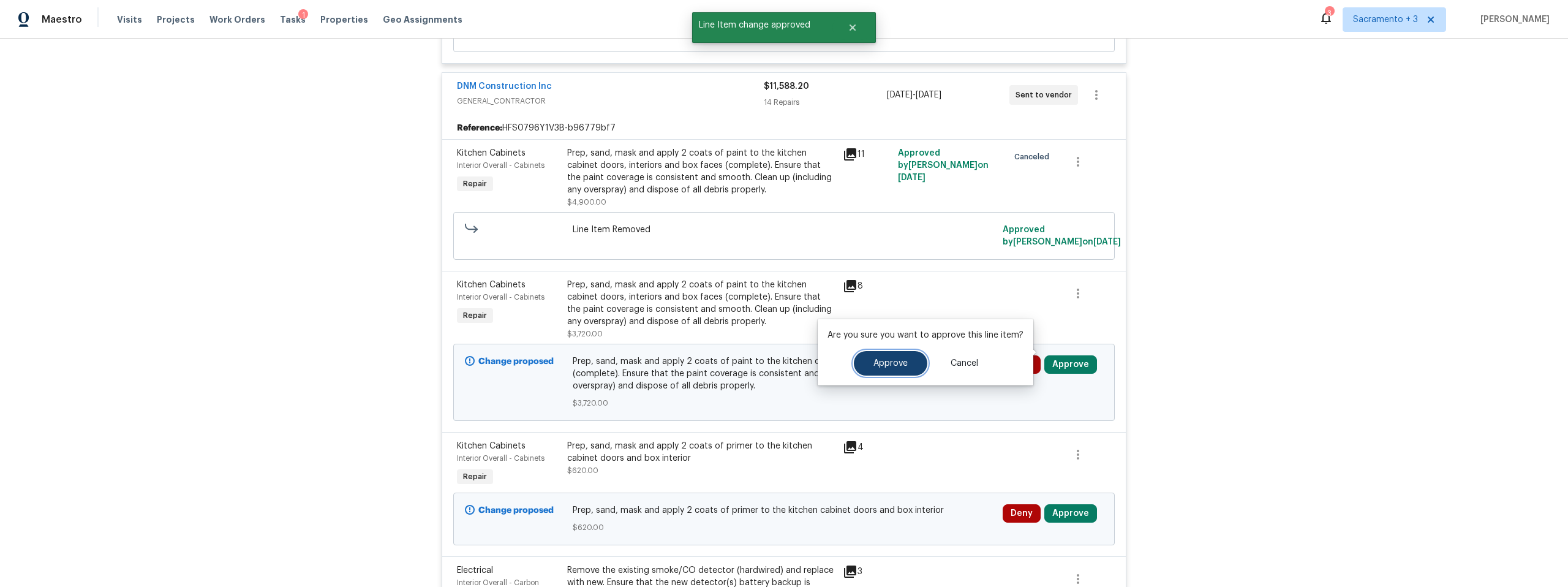 click on "Approve" at bounding box center (891, 363) 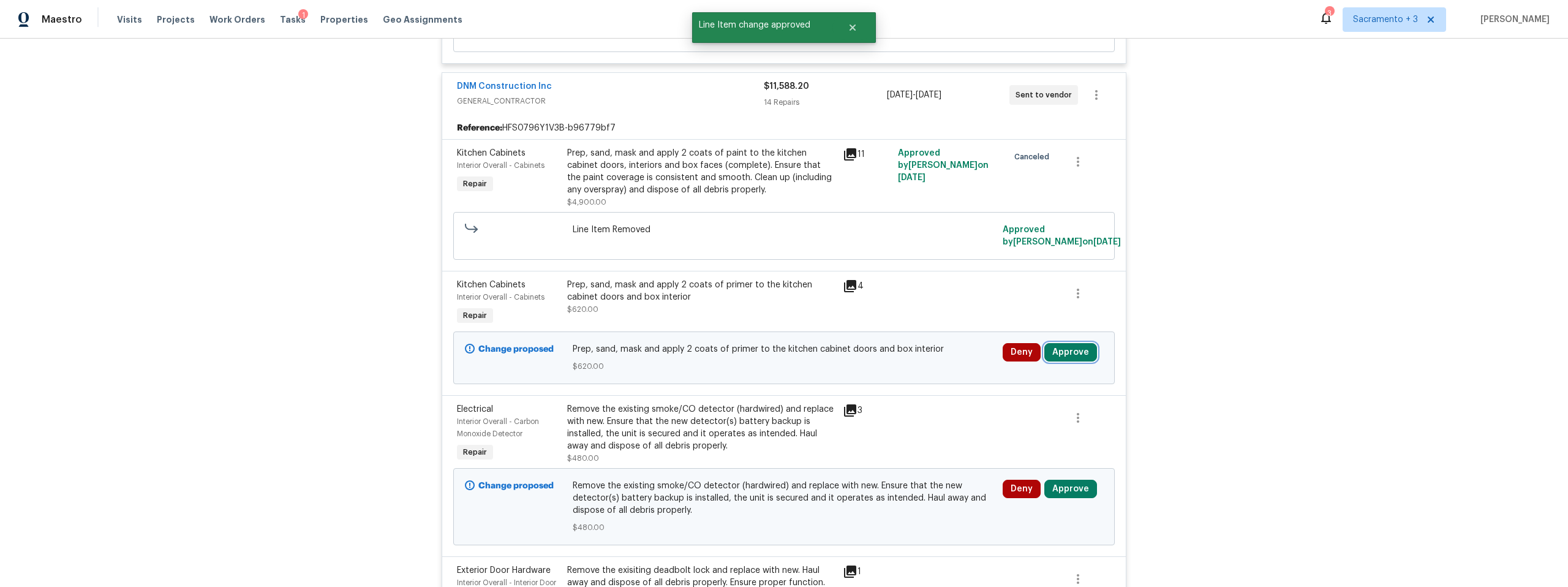 click on "Approve" at bounding box center [1071, 352] 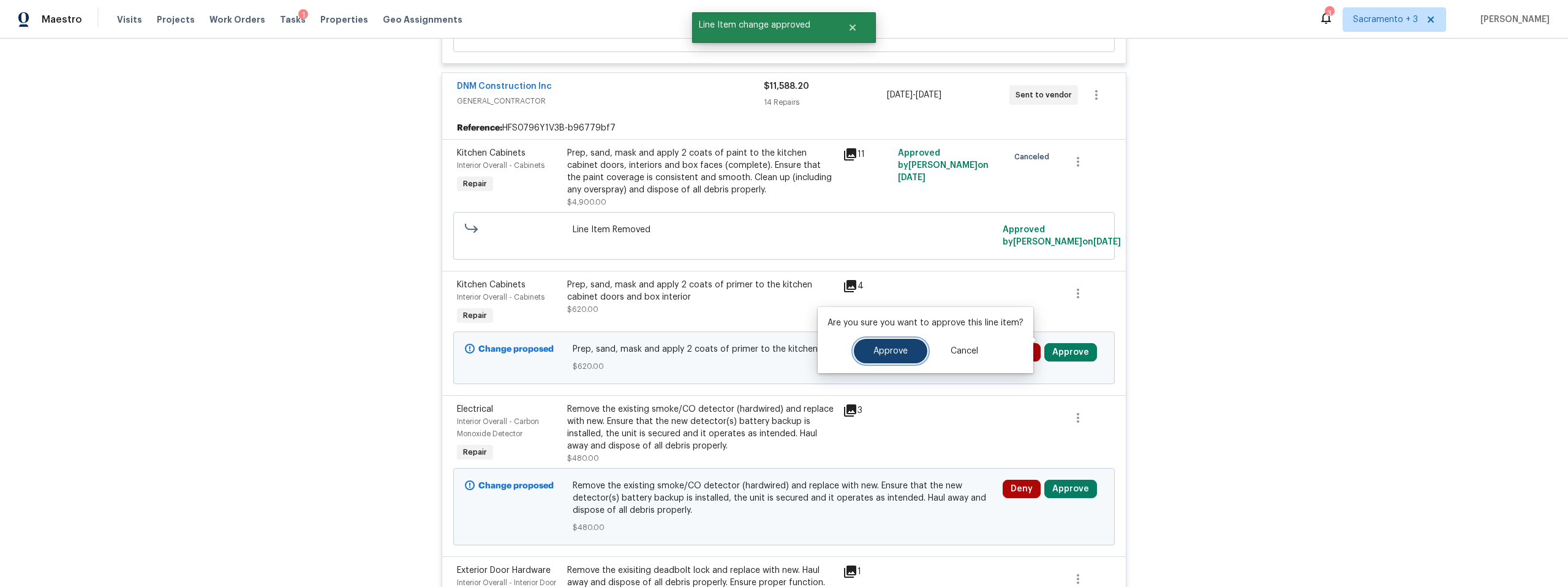 click on "Approve" at bounding box center (891, 351) 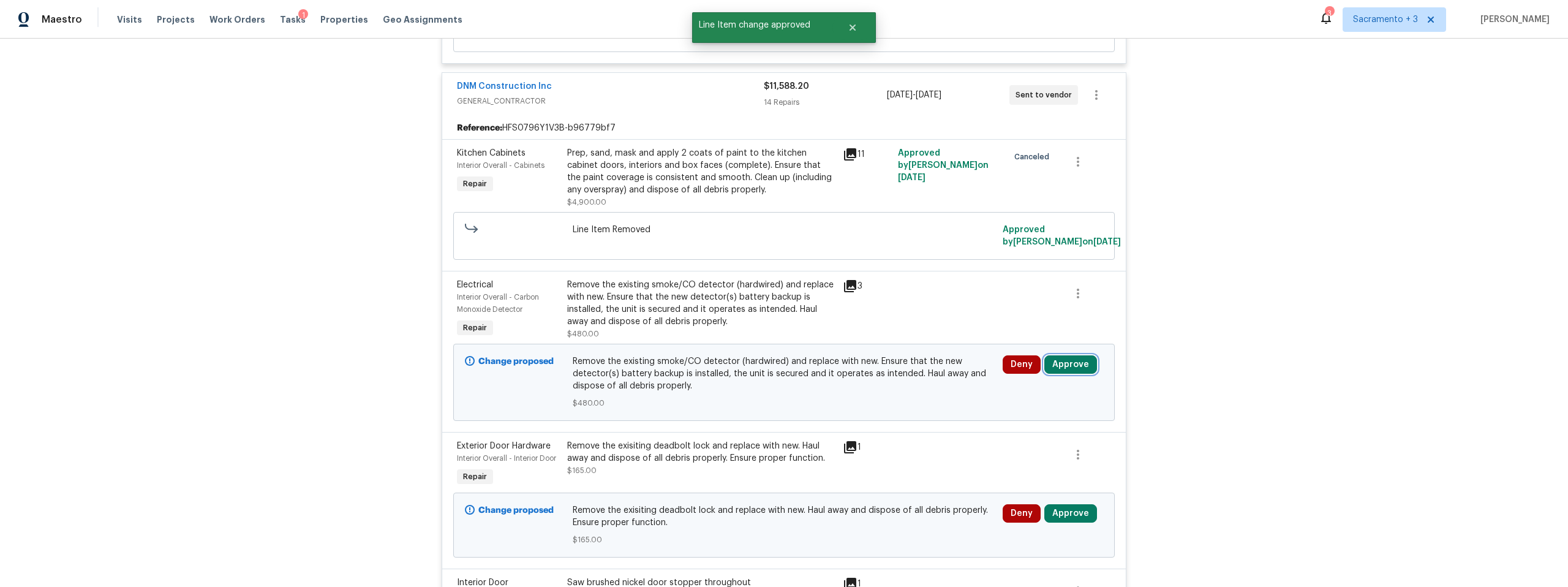 click on "Approve" at bounding box center (1071, 365) 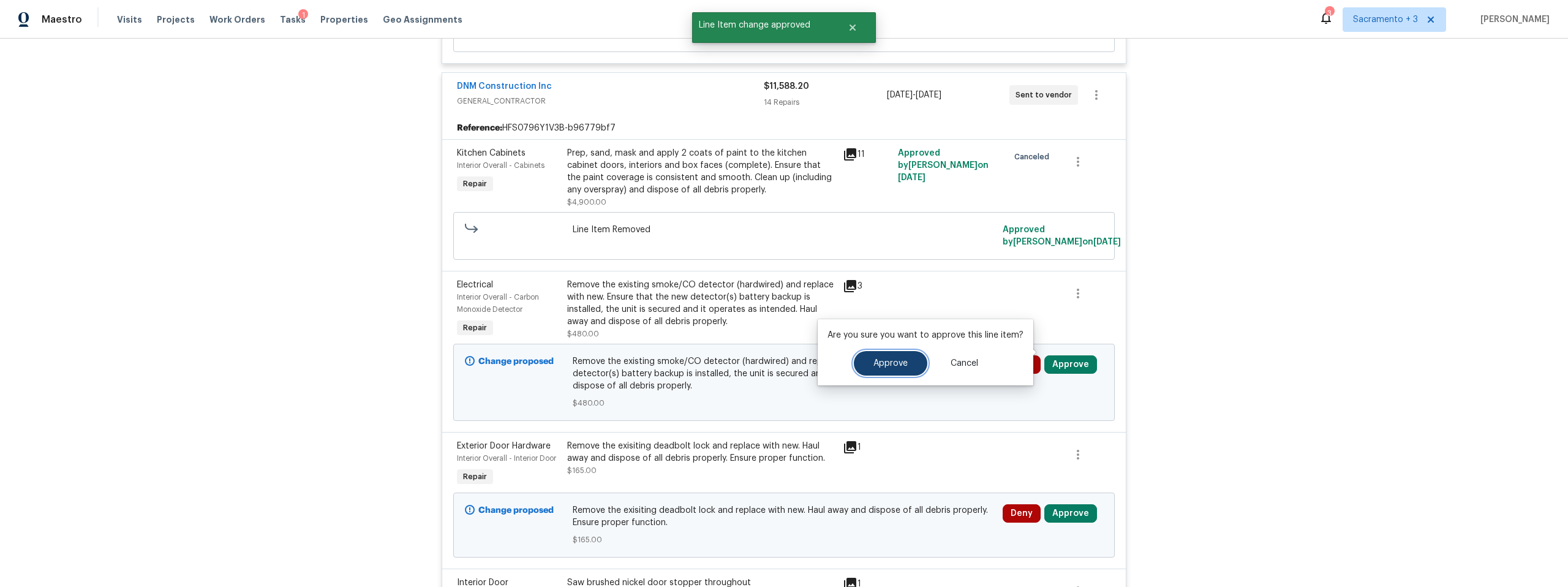click on "Approve" at bounding box center (891, 363) 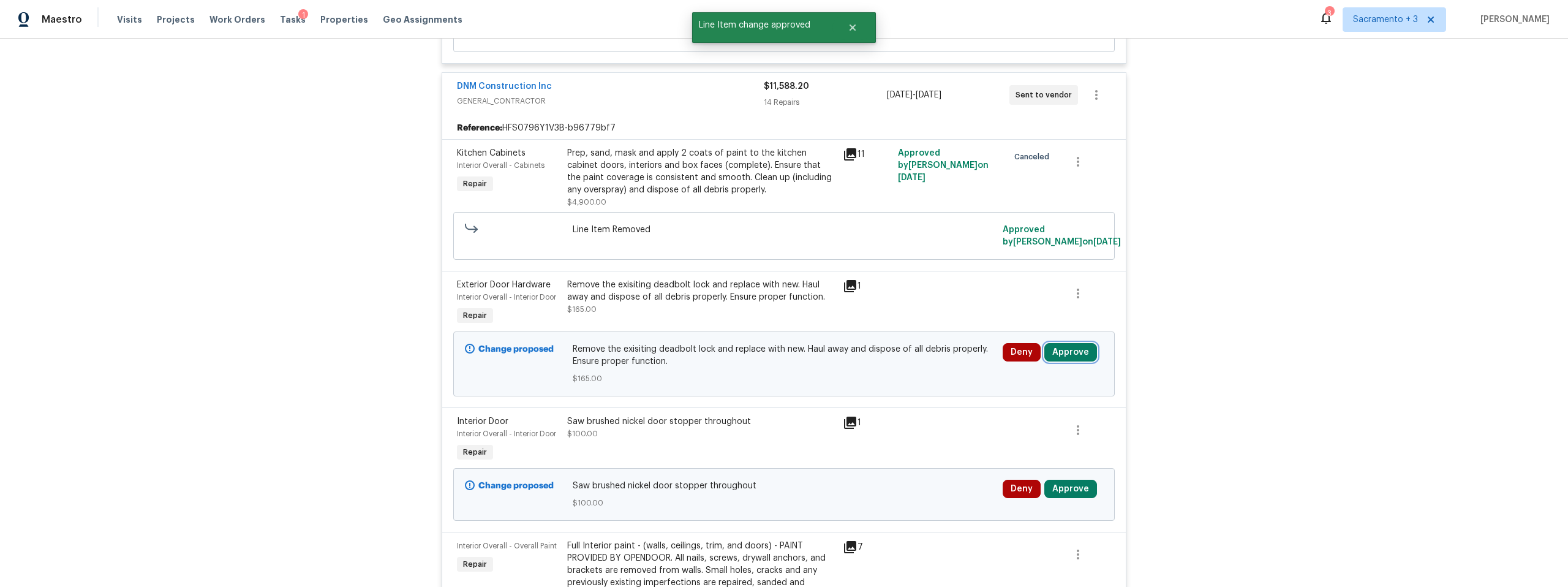 click on "Approve" at bounding box center (1071, 352) 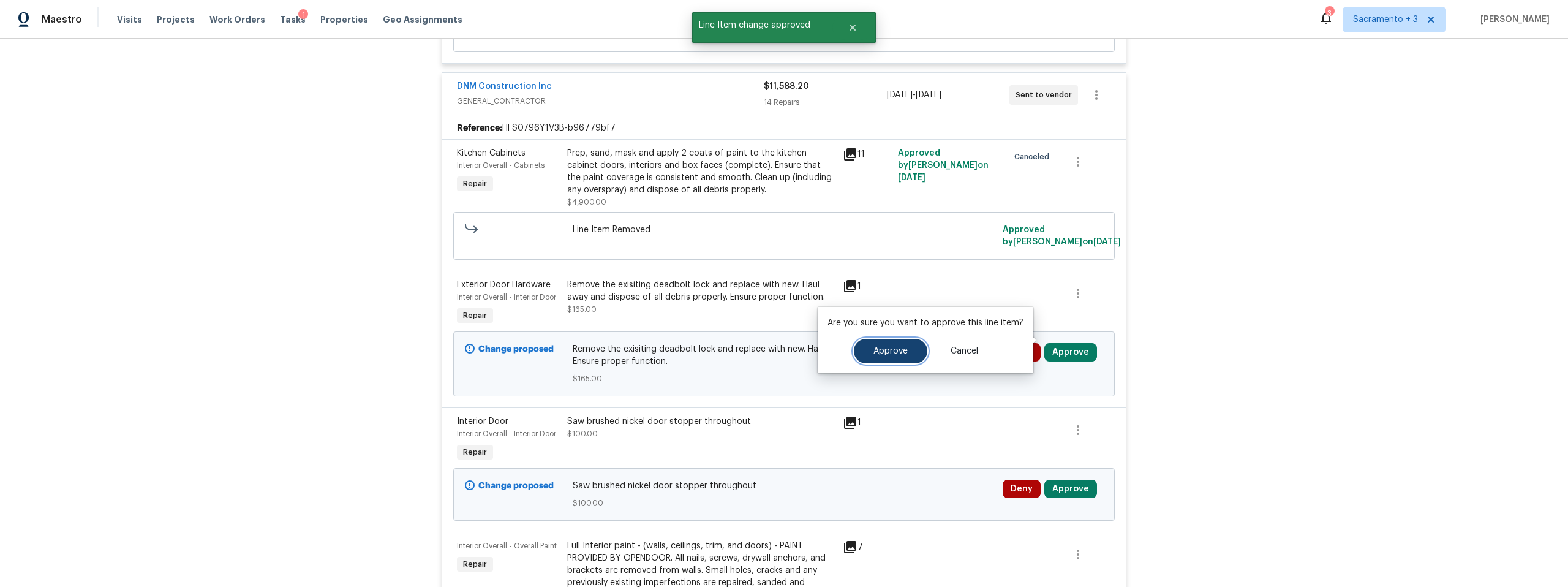 click on "Approve" at bounding box center (891, 351) 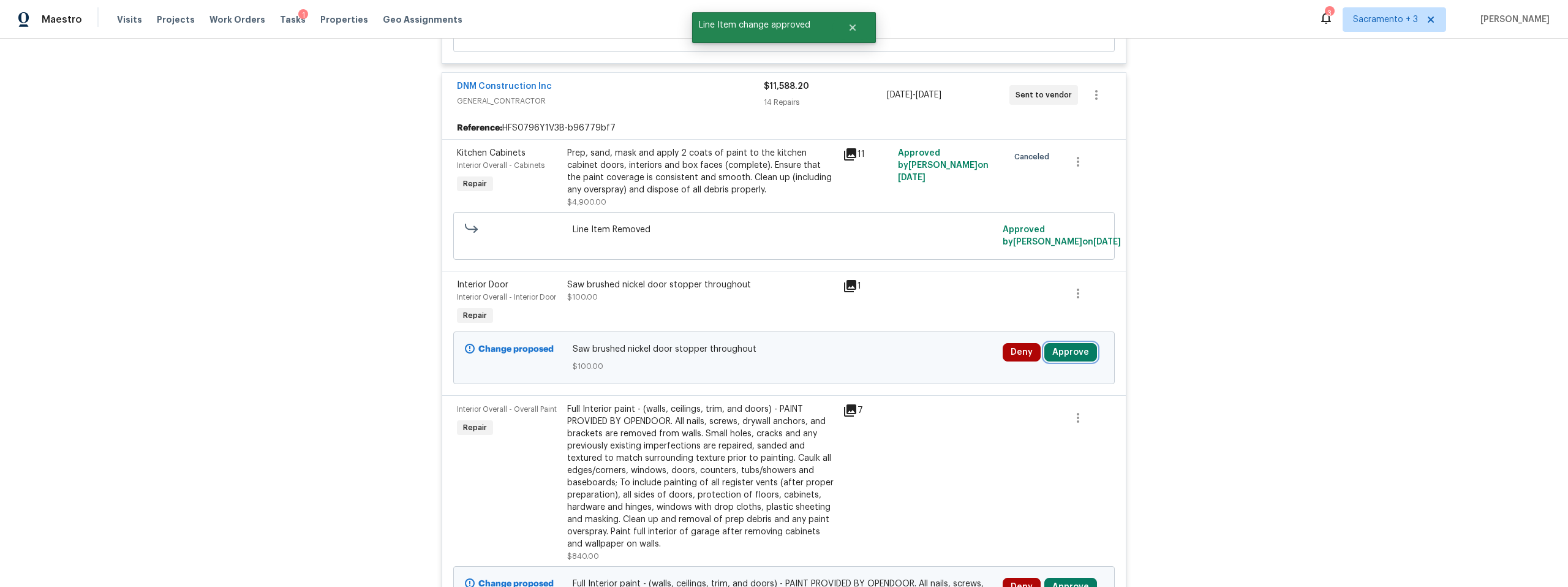 click on "Approve" at bounding box center [1071, 352] 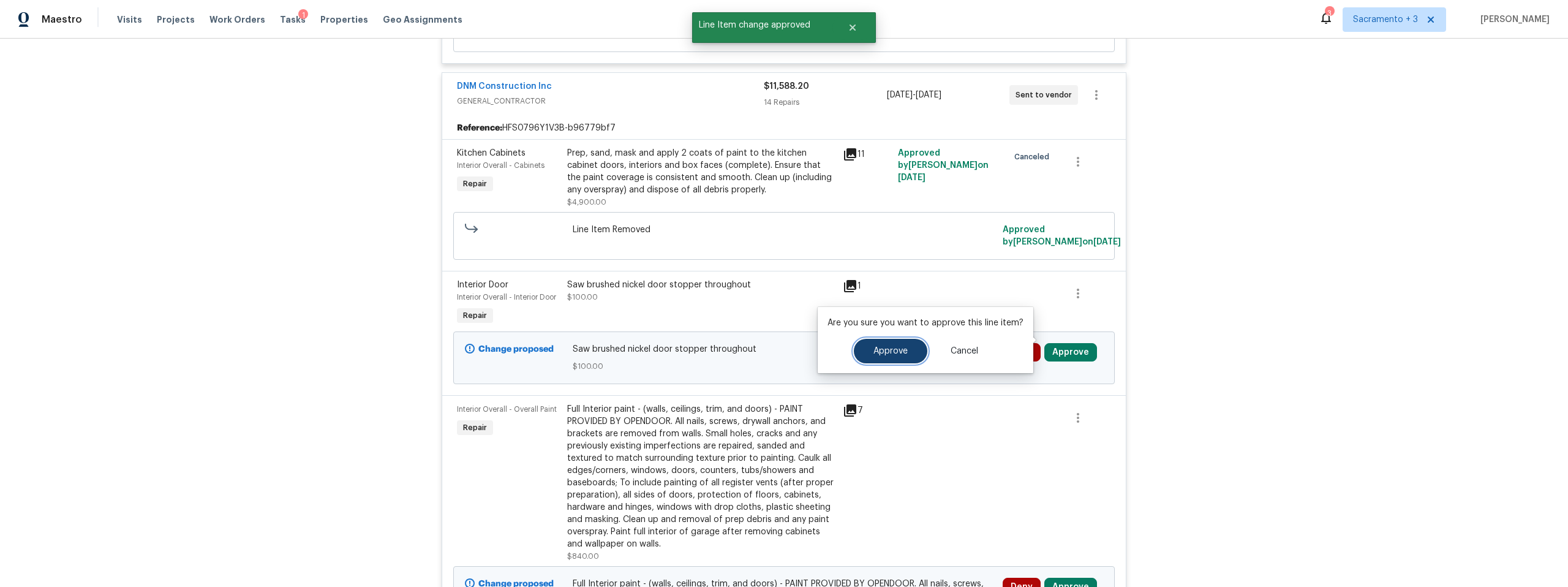 click on "Approve" at bounding box center [891, 351] 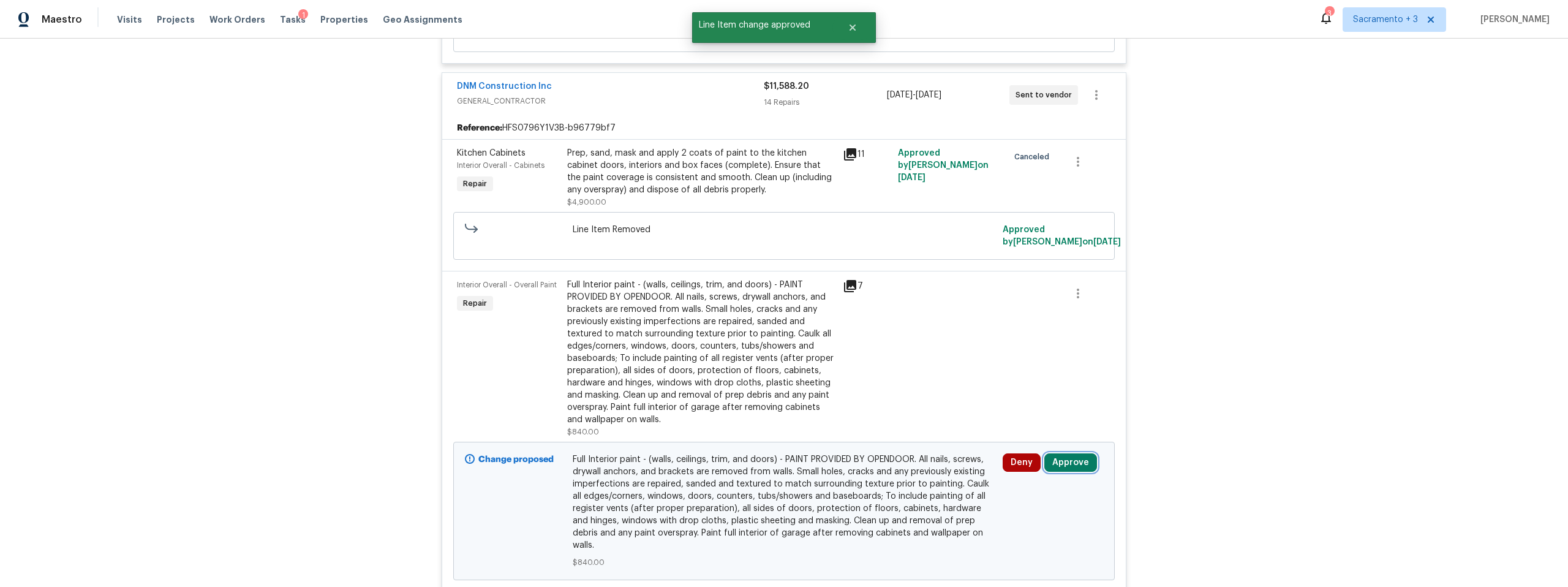 click on "Approve" at bounding box center [1071, 463] 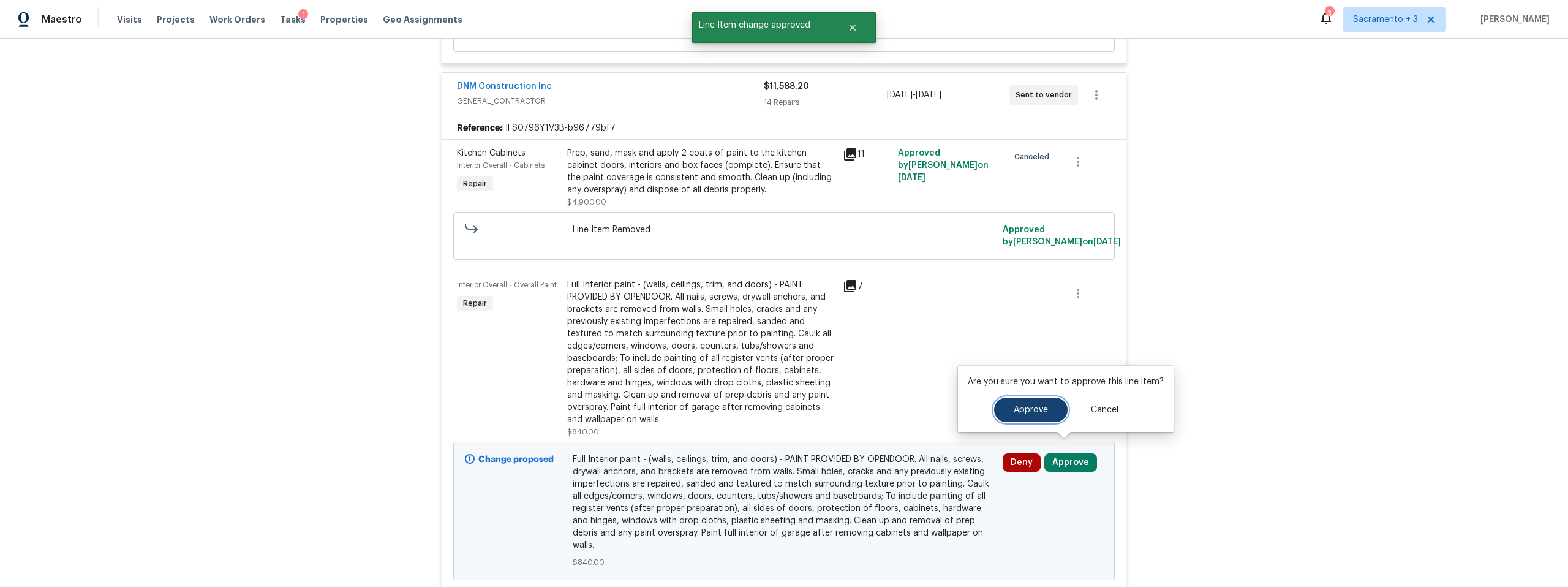 click on "Approve" at bounding box center (1031, 410) 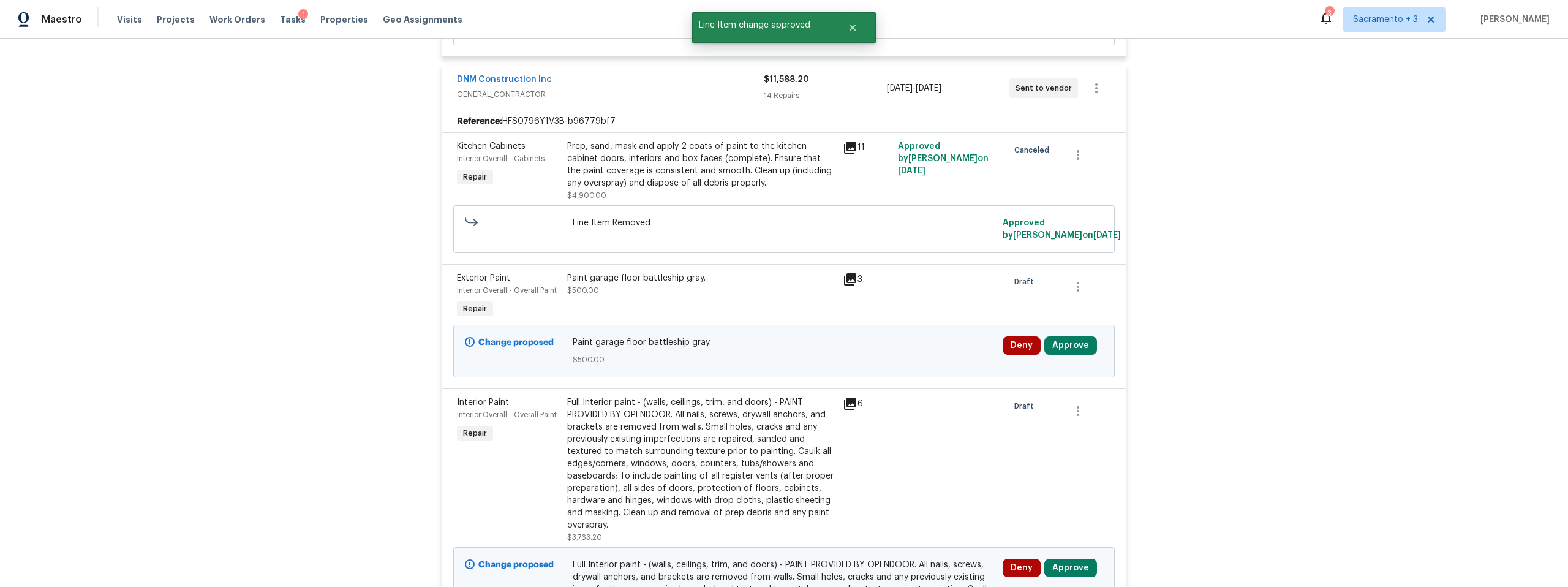 scroll, scrollTop: 1017, scrollLeft: 0, axis: vertical 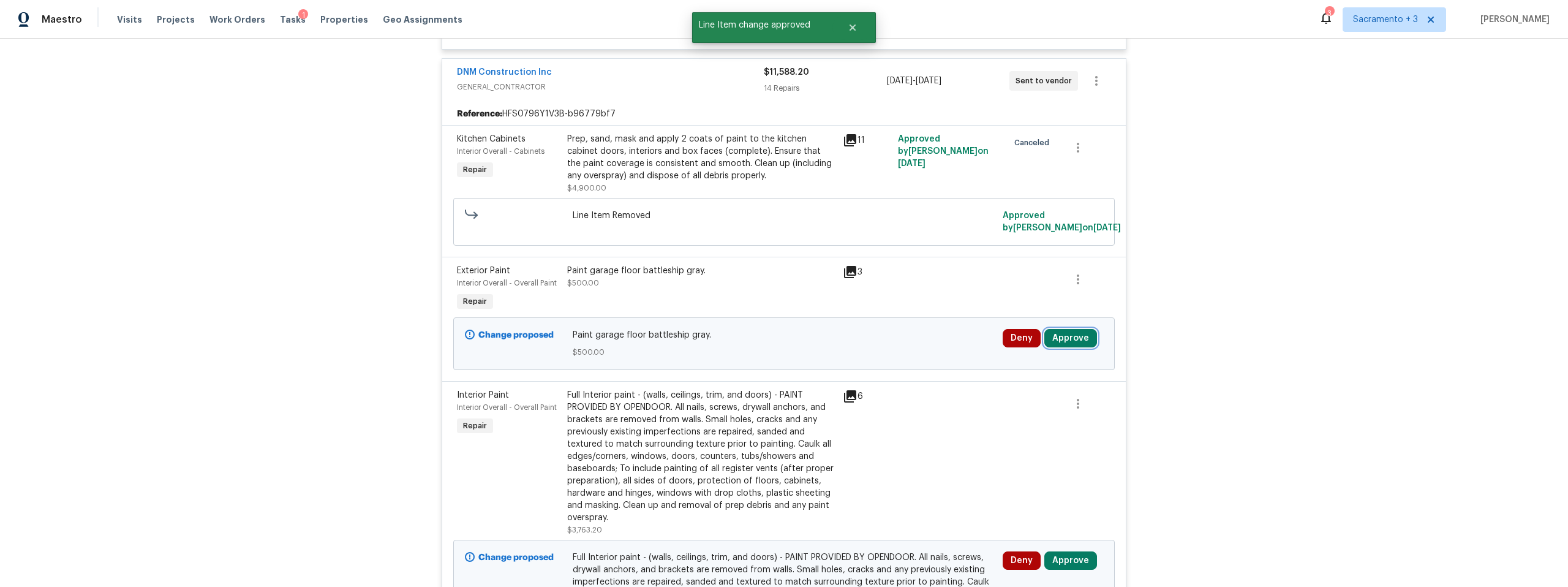 click on "Approve" at bounding box center [1071, 338] 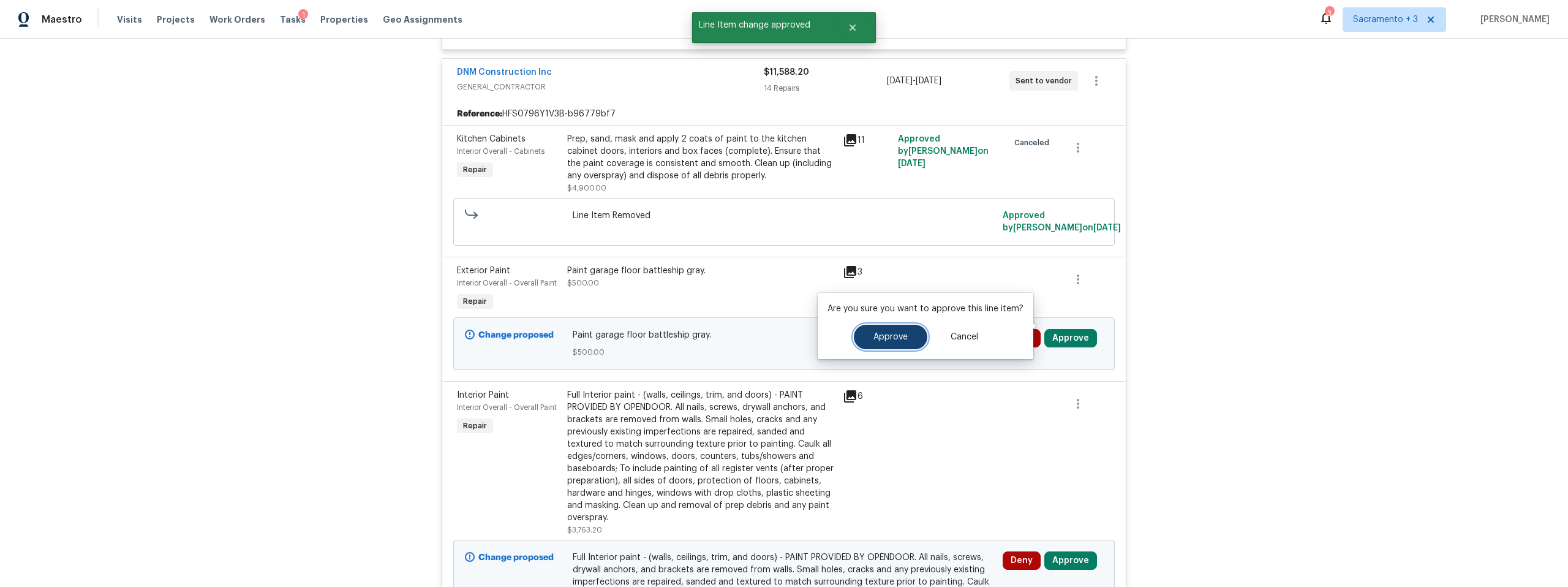 click on "Approve" at bounding box center (891, 337) 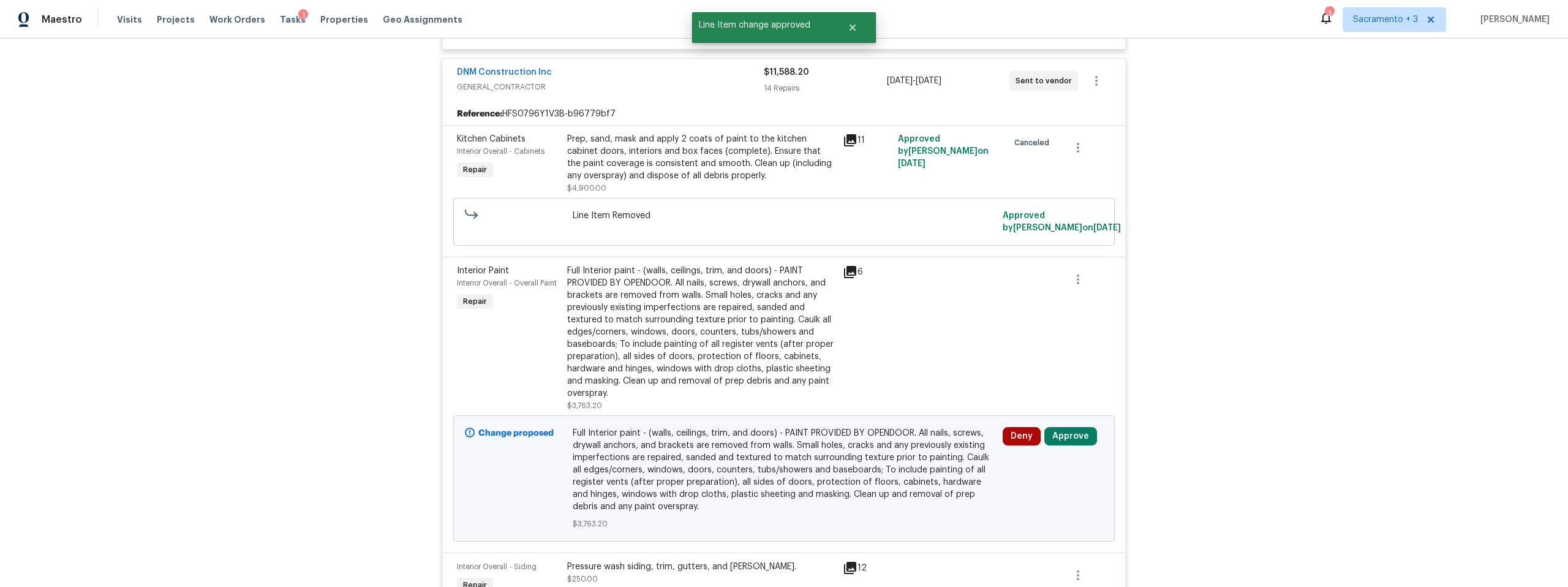 click on "Deny Approve" at bounding box center [1053, 479] 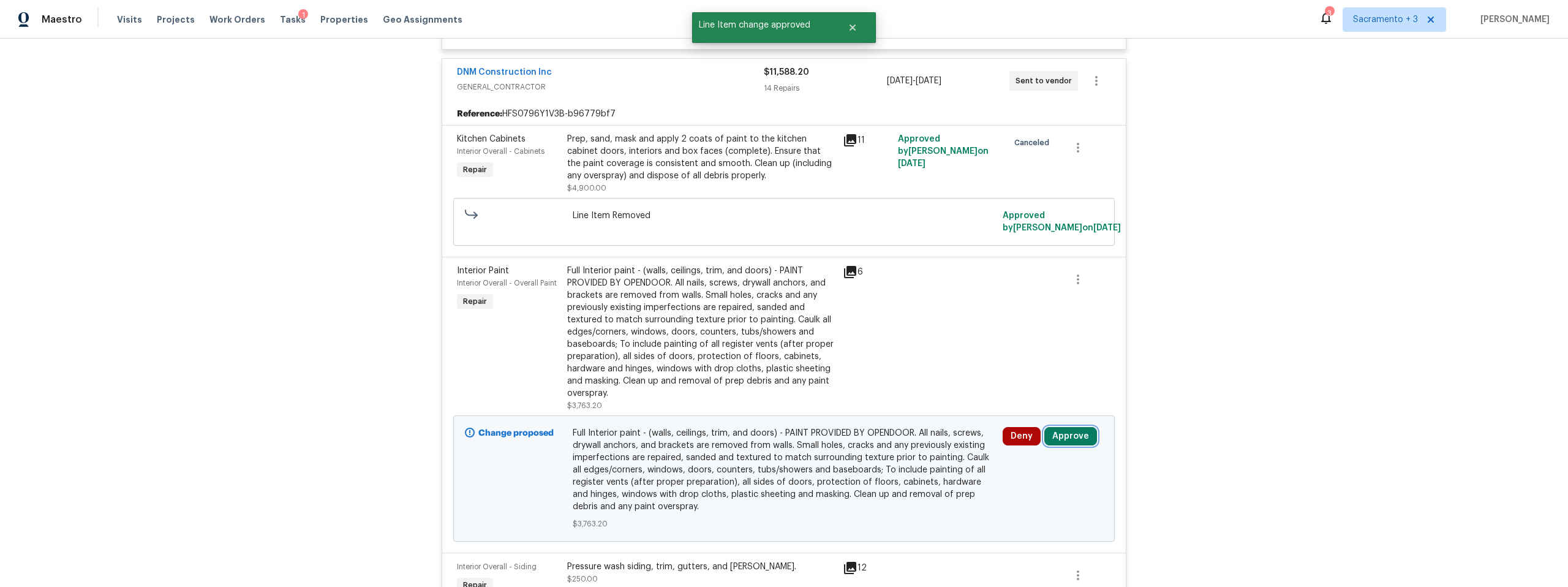 click on "Approve" at bounding box center (1071, 436) 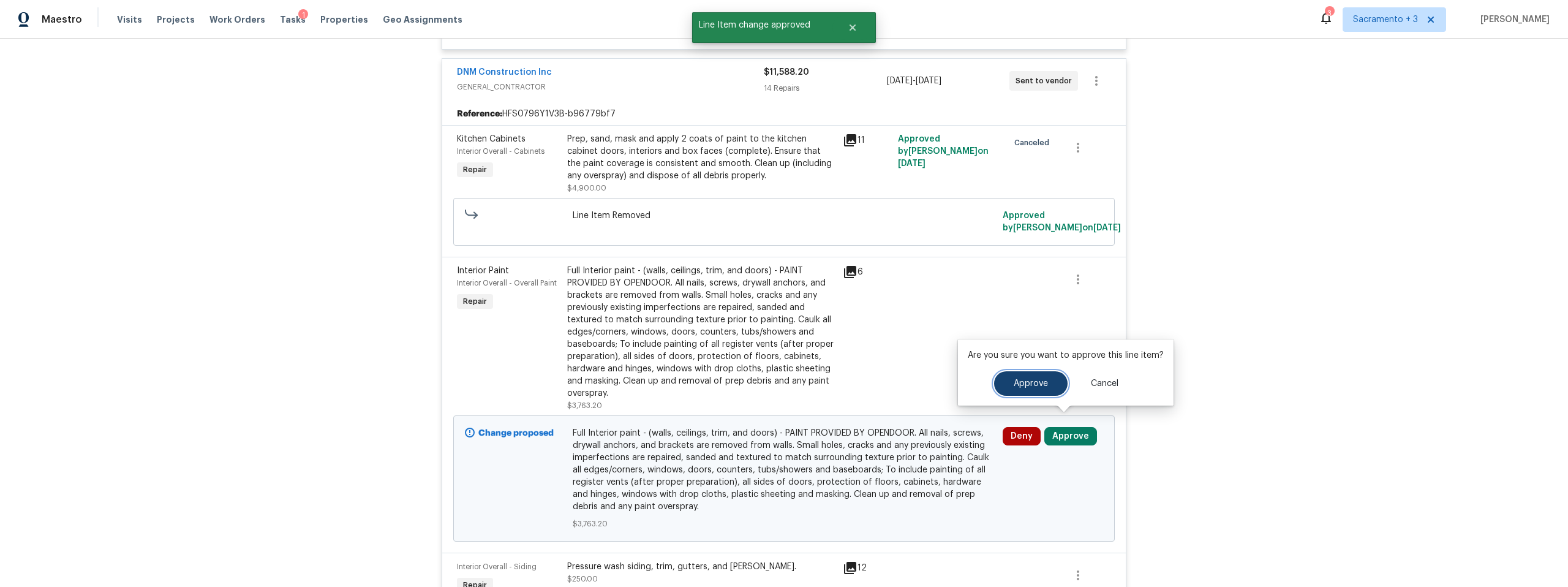 click on "Approve" at bounding box center [1031, 384] 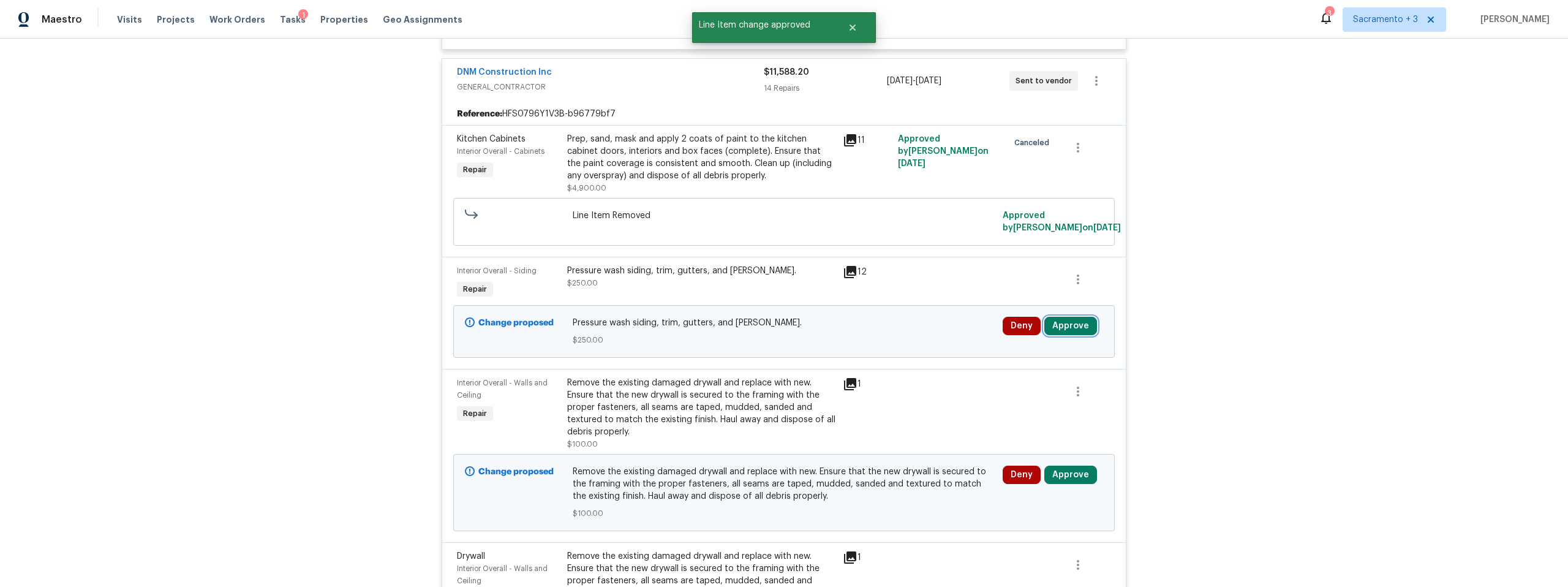 click on "Approve" at bounding box center [1071, 326] 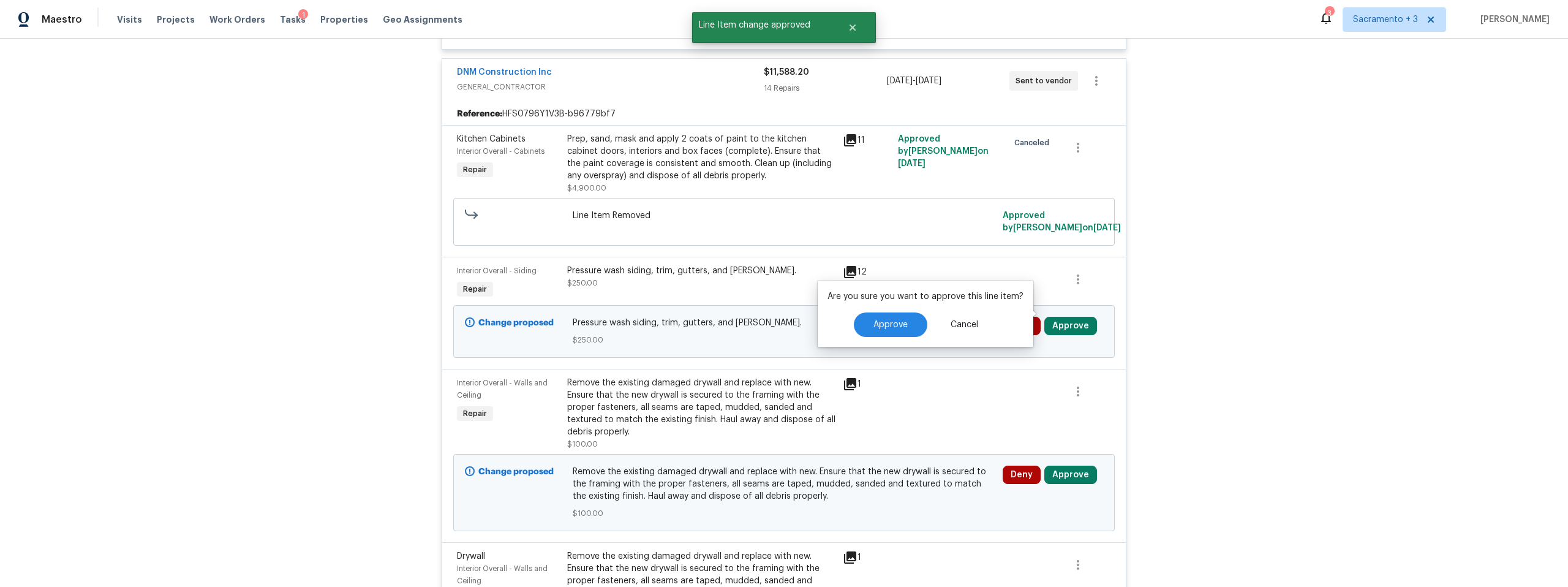 click on "Approve Cancel" at bounding box center [925, 325] 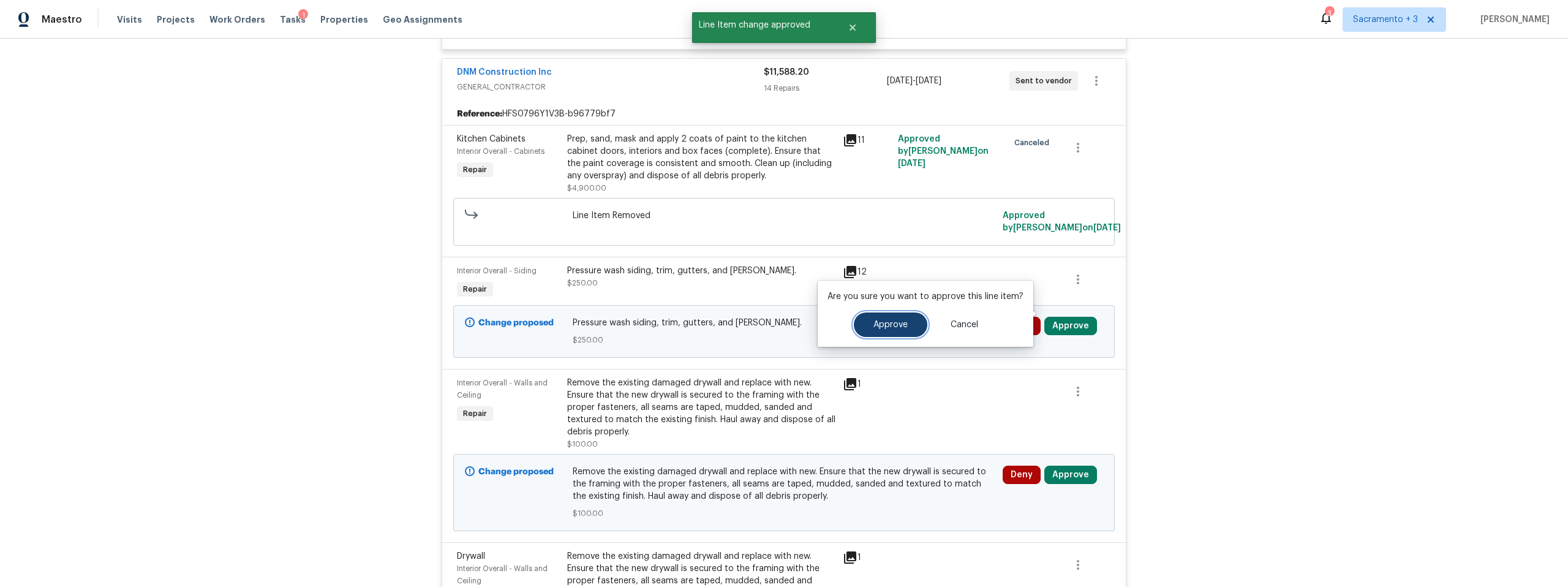 click on "Approve" at bounding box center (891, 325) 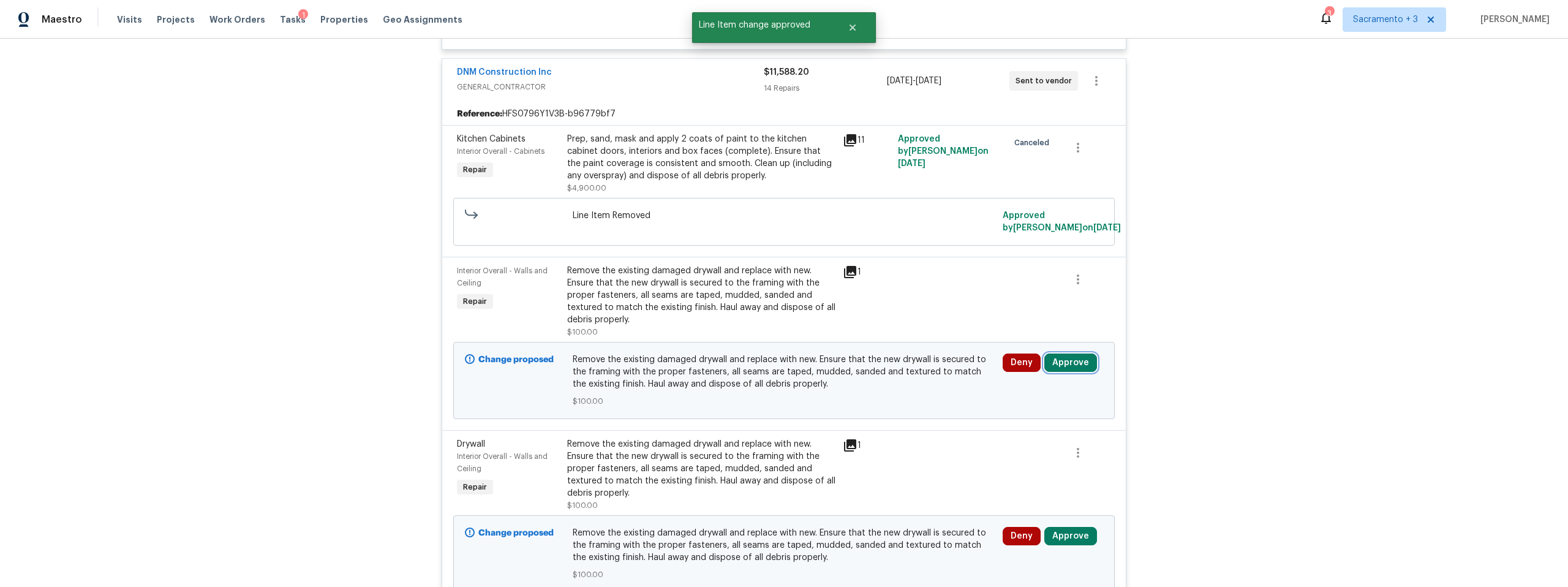 click on "Approve" at bounding box center (1071, 363) 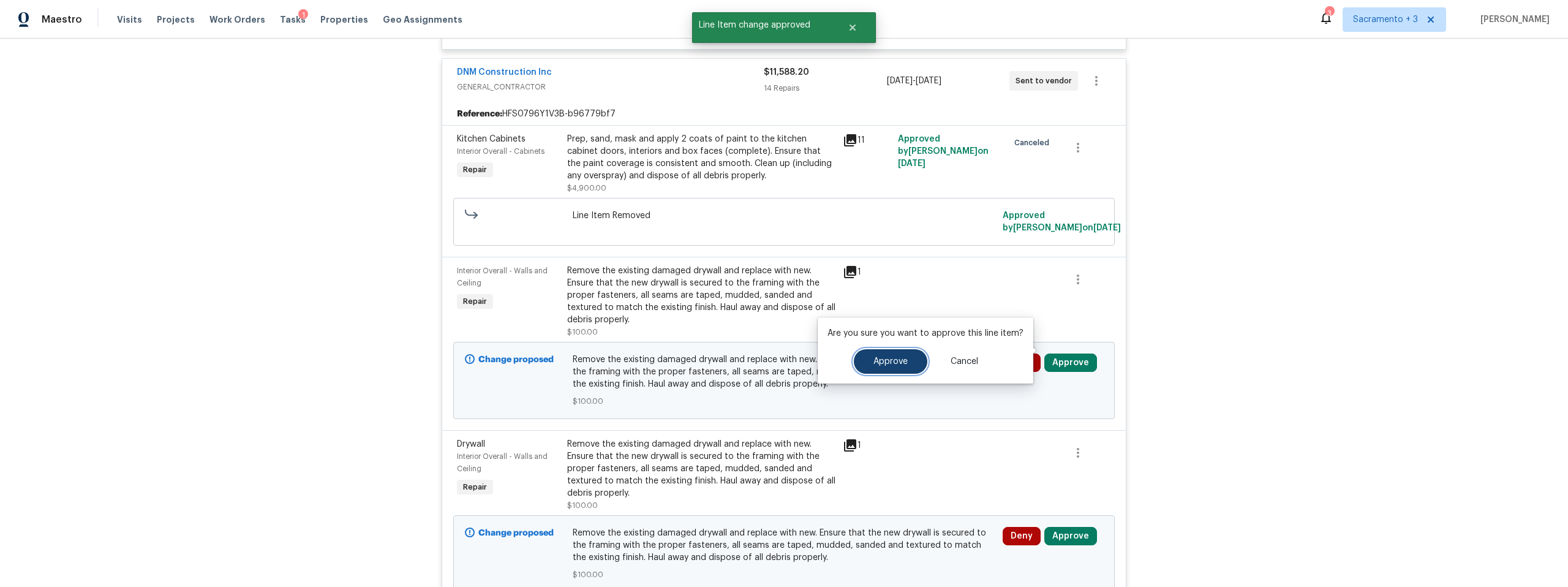 click on "Approve" at bounding box center [891, 362] 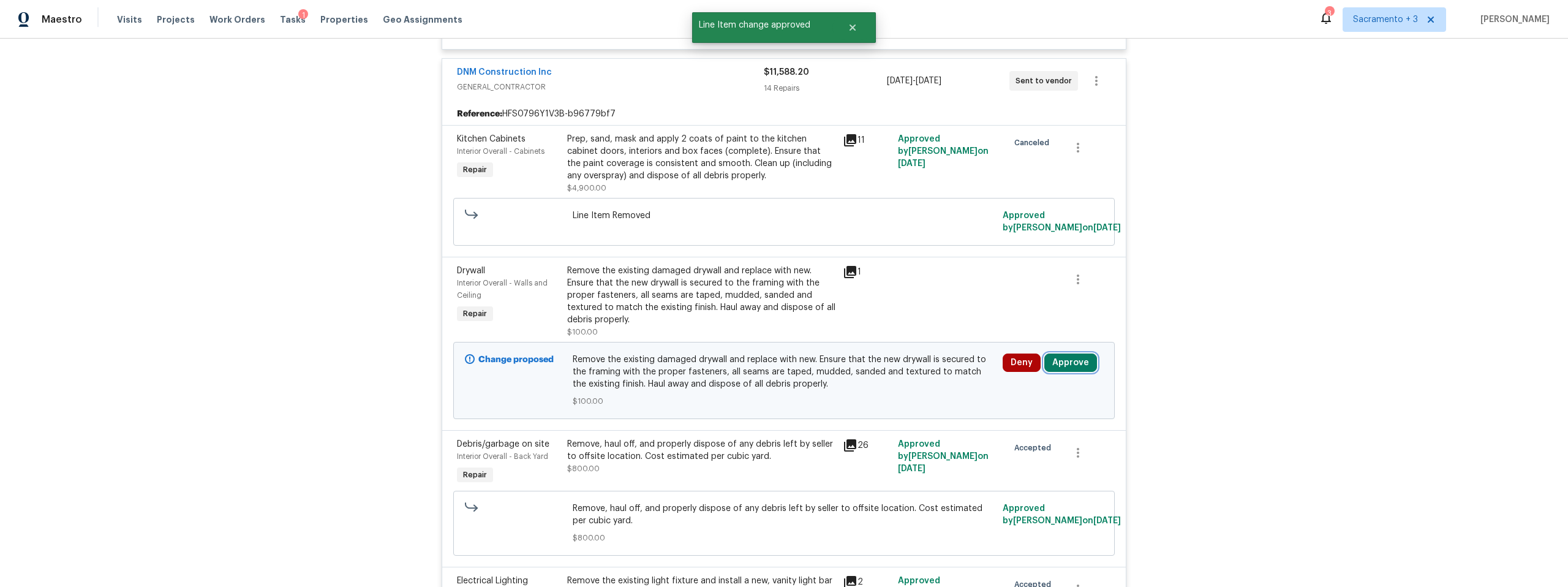 click on "Approve" at bounding box center (1071, 363) 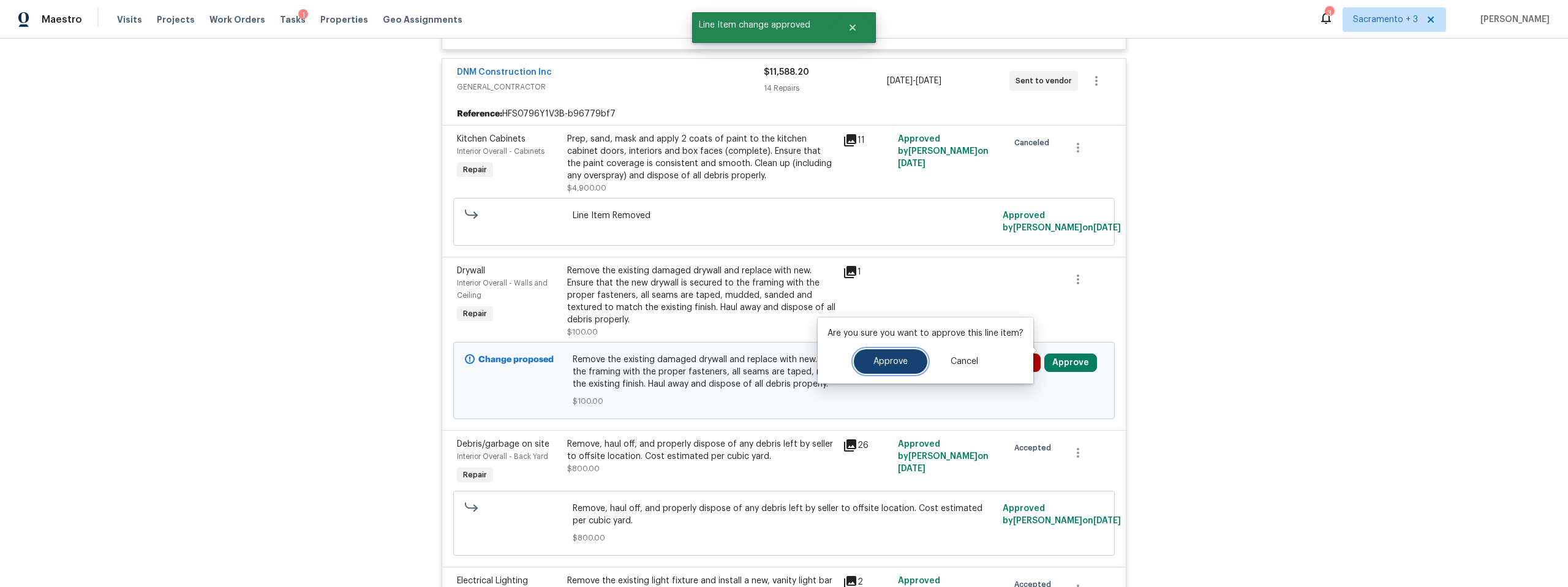 click on "Approve" at bounding box center (891, 362) 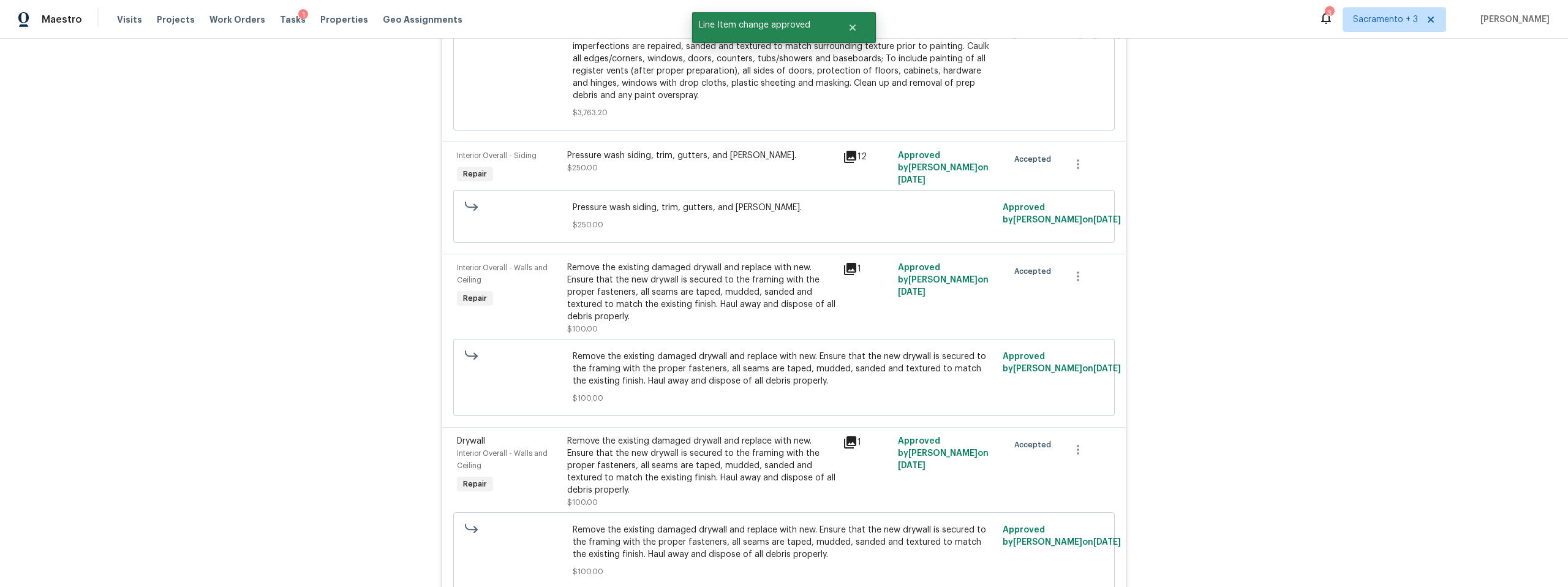 scroll, scrollTop: 3310, scrollLeft: 0, axis: vertical 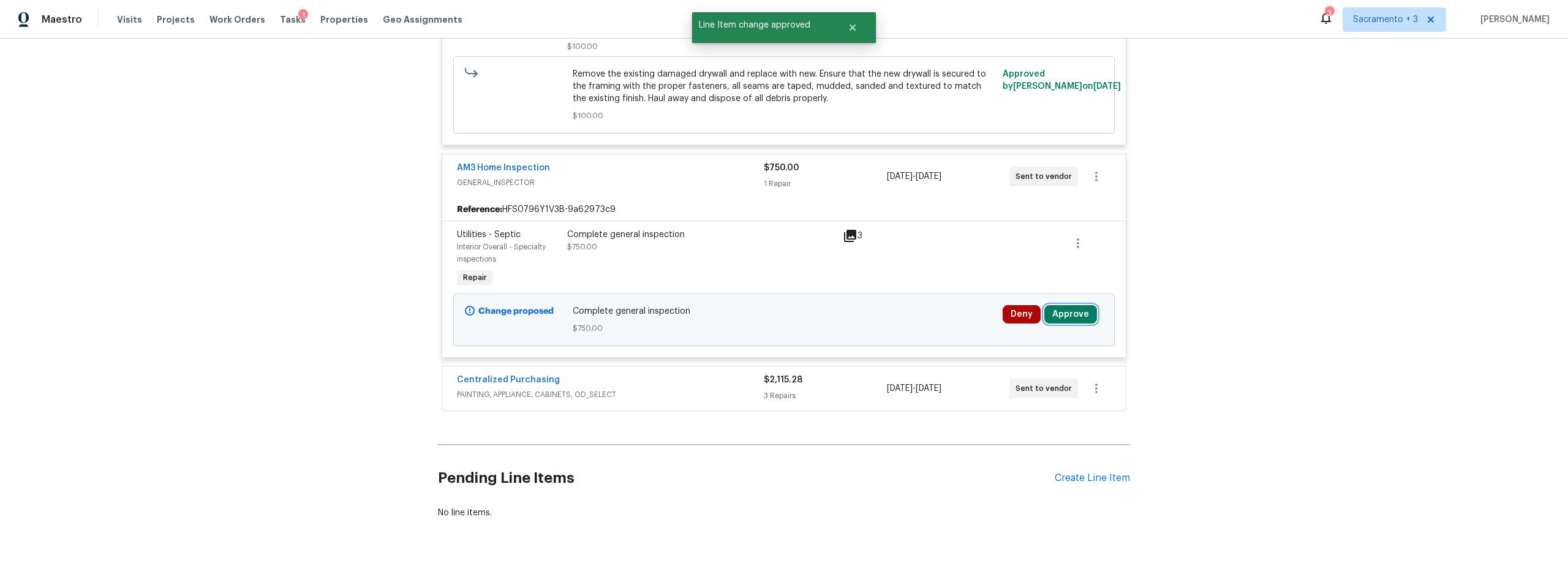 click on "Approve" at bounding box center [1071, 314] 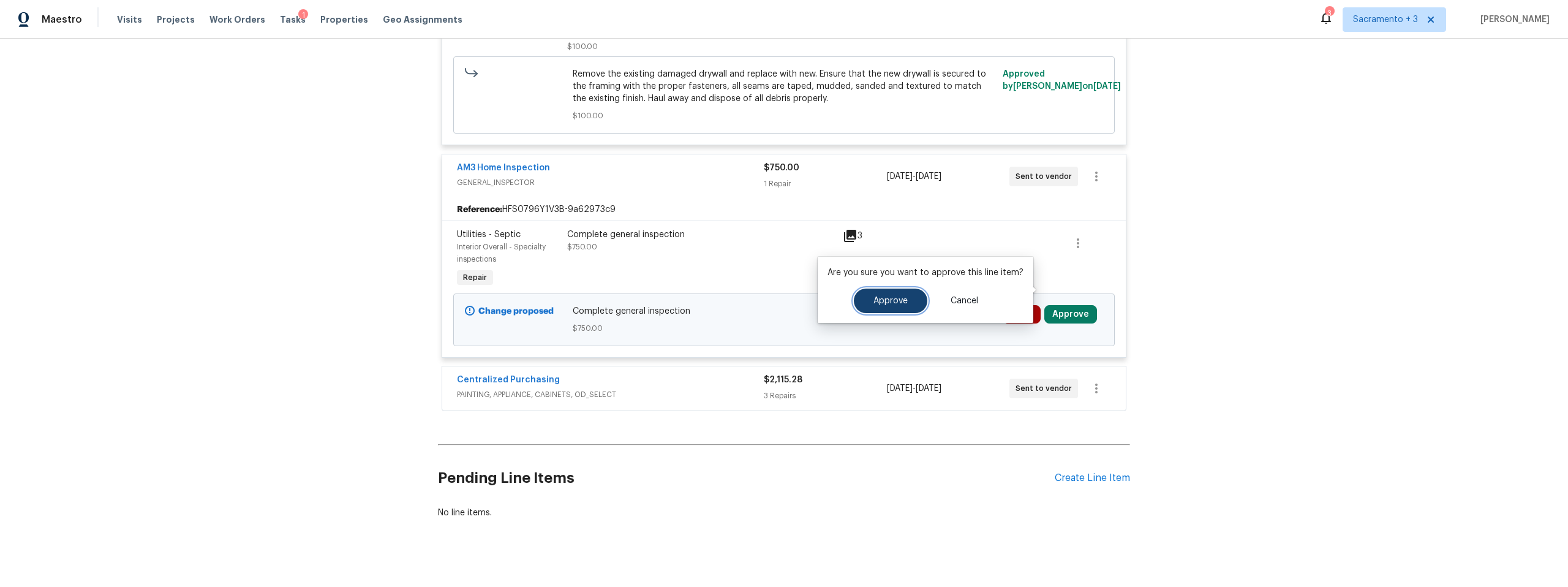 click on "Approve" at bounding box center (891, 301) 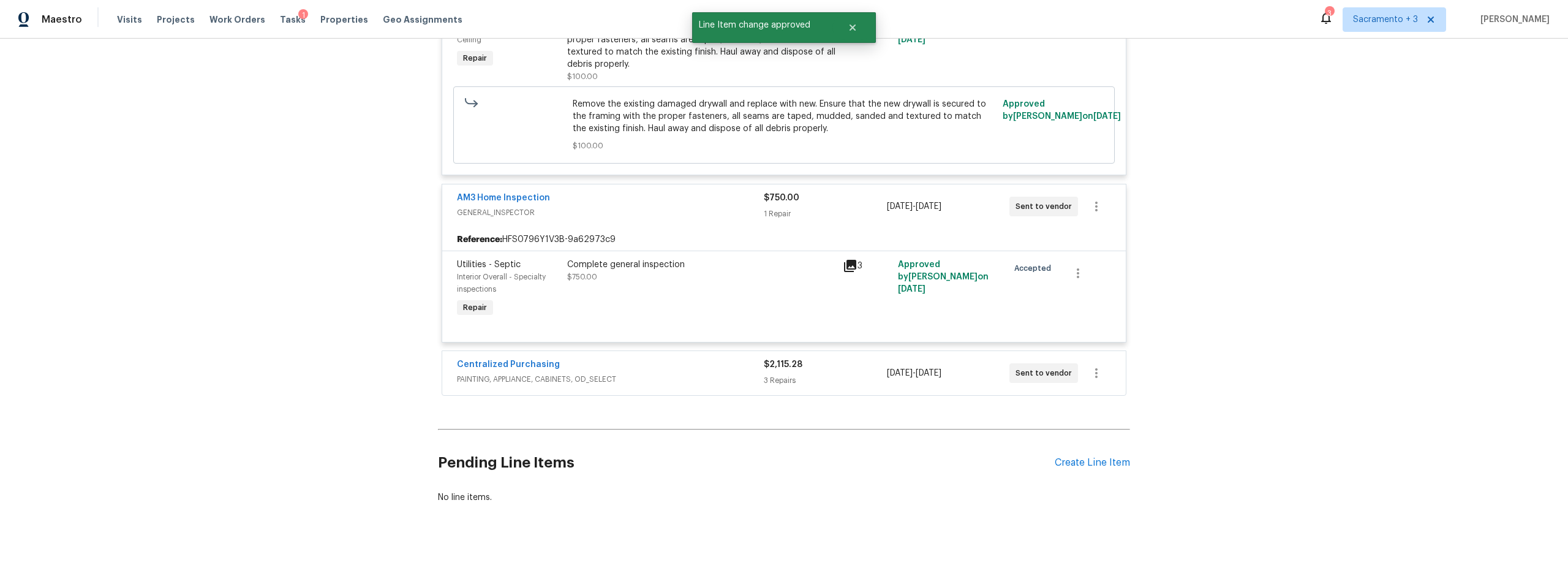scroll, scrollTop: 3015, scrollLeft: 0, axis: vertical 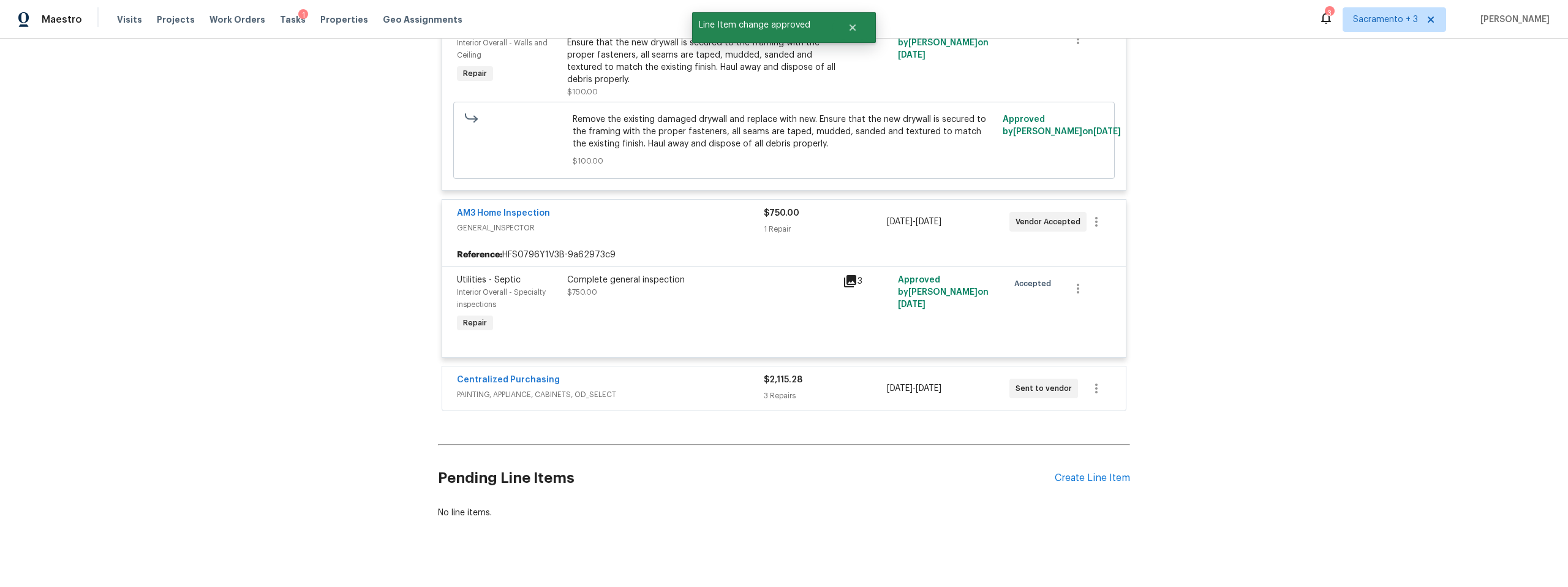 click on "Centralized Purchasing" at bounding box center (610, 381) 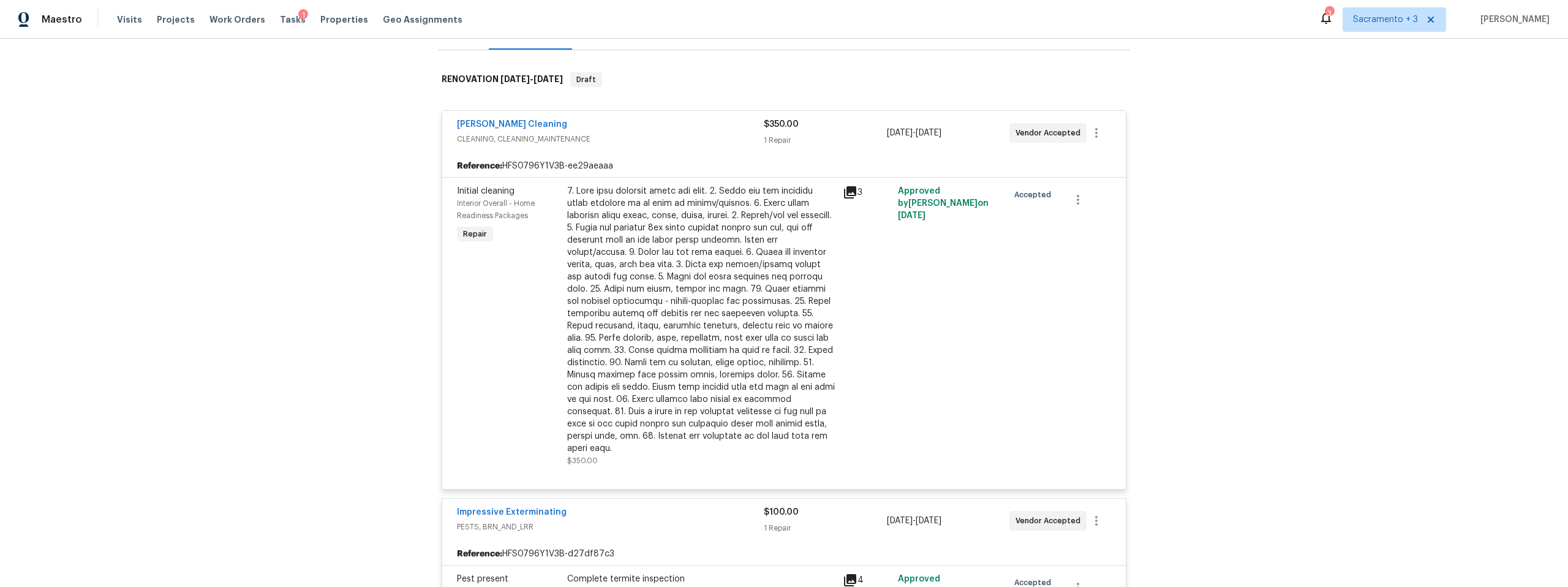 scroll, scrollTop: 0, scrollLeft: 0, axis: both 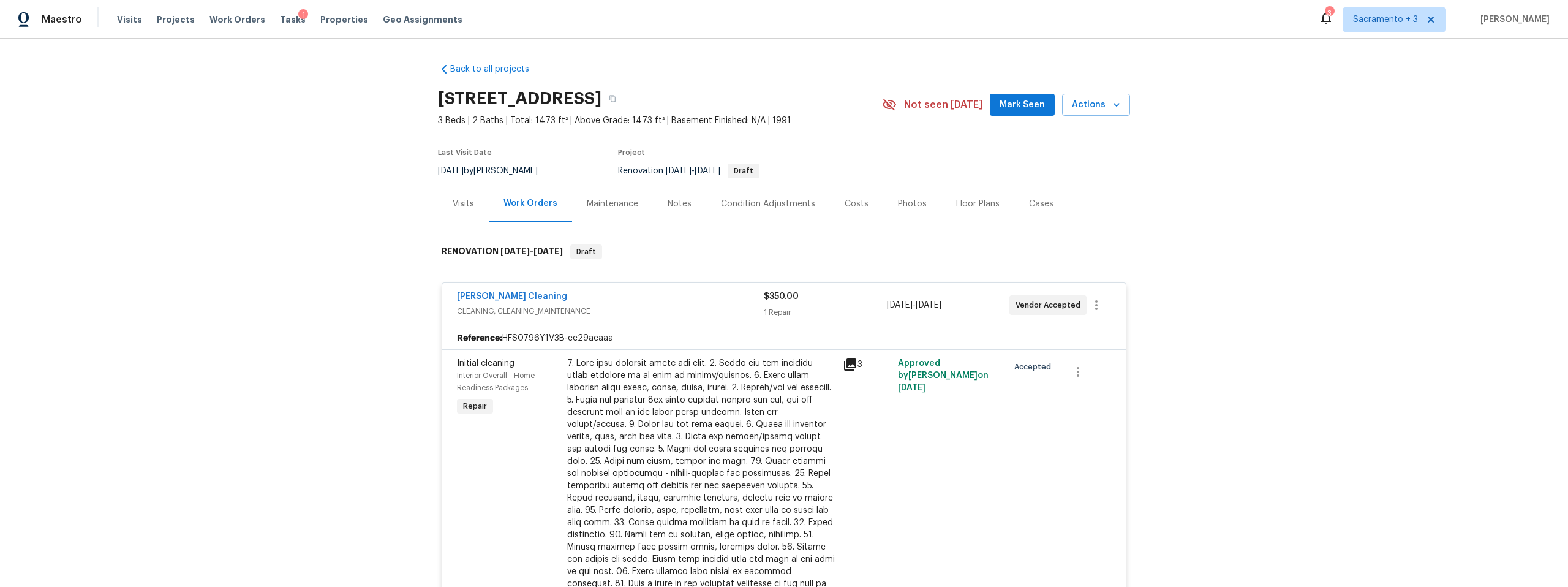 click on "Back to all projects [STREET_ADDRESS] 3 Beds | 2 Baths | Total: 1473 ft² | Above Grade: 1473 ft² | Basement Finished: N/A | 1991 Not seen [DATE] Mark Seen Actions Last Visit Date [DATE]  by  [PERSON_NAME]   Project Renovation   [DATE]  -  [DATE] Draft Visits Work Orders Maintenance Notes Condition Adjustments Costs Photos Floor Plans Cases RENOVATION   [DATE]  -  [DATE] Draft [PERSON_NAME] Cleaning CLEANING, CLEANING_MAINTENANCE $350.00 1 Repair [DATE]  -  [DATE] Vendor Accepted Reference:  HFS0796Y1V3B-ee29aeaaa Initial cleaning Interior Overall - Home Readiness Packages Repair $350.00   3 Approved by  [PERSON_NAME]  on   [DATE] Accepted Impressive Exterminating PESTS, BRN_AND_LRR $100.00 1 Repair [DATE]  -  [DATE] Vendor Accepted Reference:  HFS0796Y1V3B-d27df87c3 Pest present Interior Overall - Pests Repair Complete termite inspection $100.00   4 Approved by  [PERSON_NAME]  on   [DATE] Accepted DNM Construction Inc GENERAL_CONTRACTOR $11,588.20 14 Repairs  -    11" at bounding box center (784, 312) 